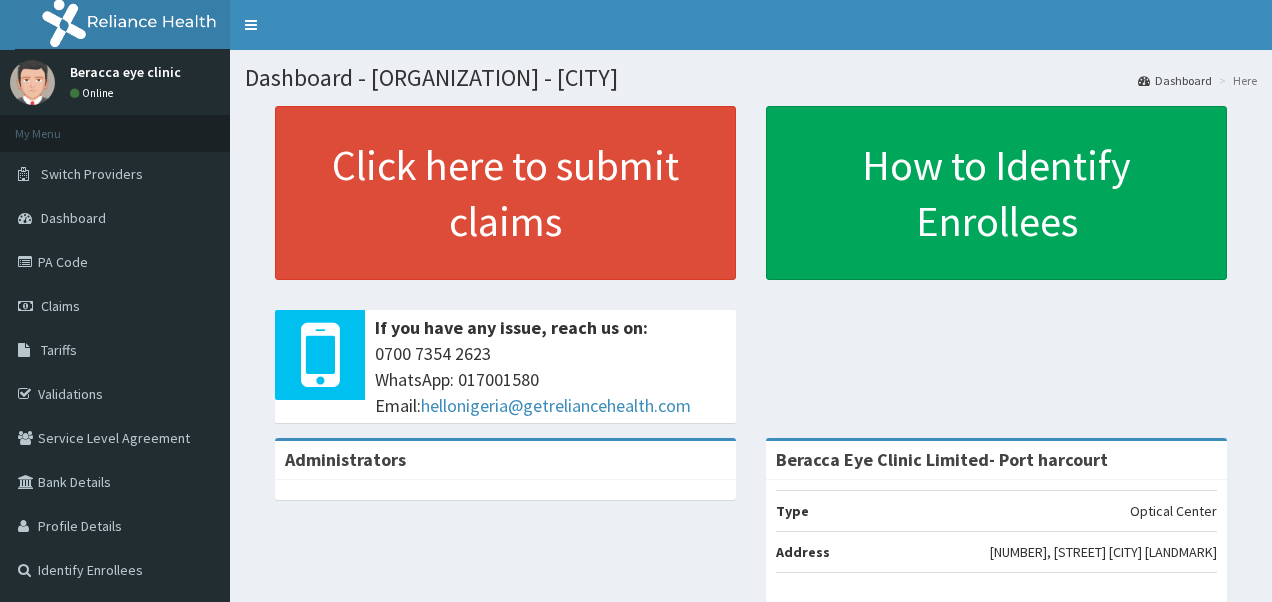 scroll, scrollTop: 0, scrollLeft: 0, axis: both 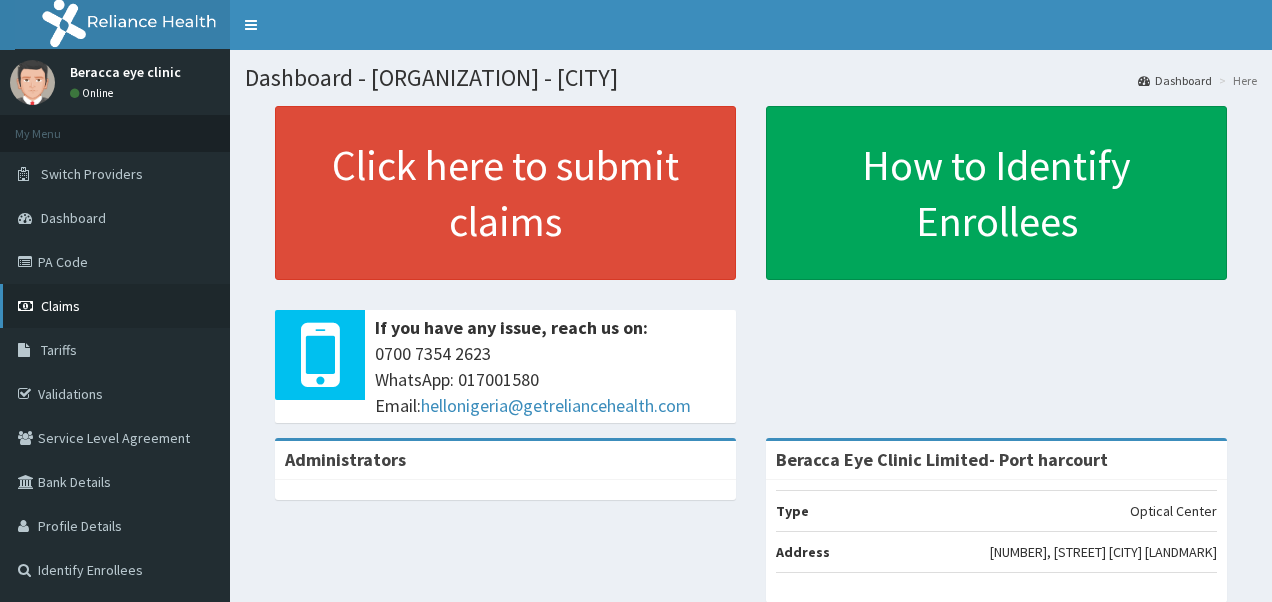 click on "Claims" at bounding box center (60, 306) 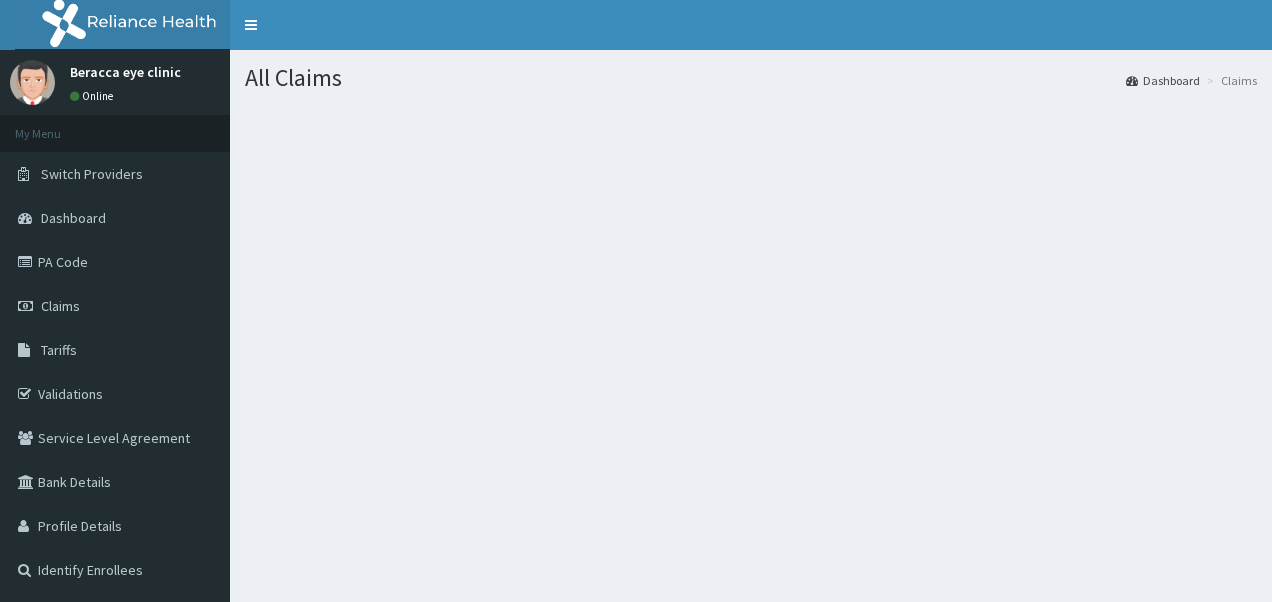 scroll, scrollTop: 0, scrollLeft: 0, axis: both 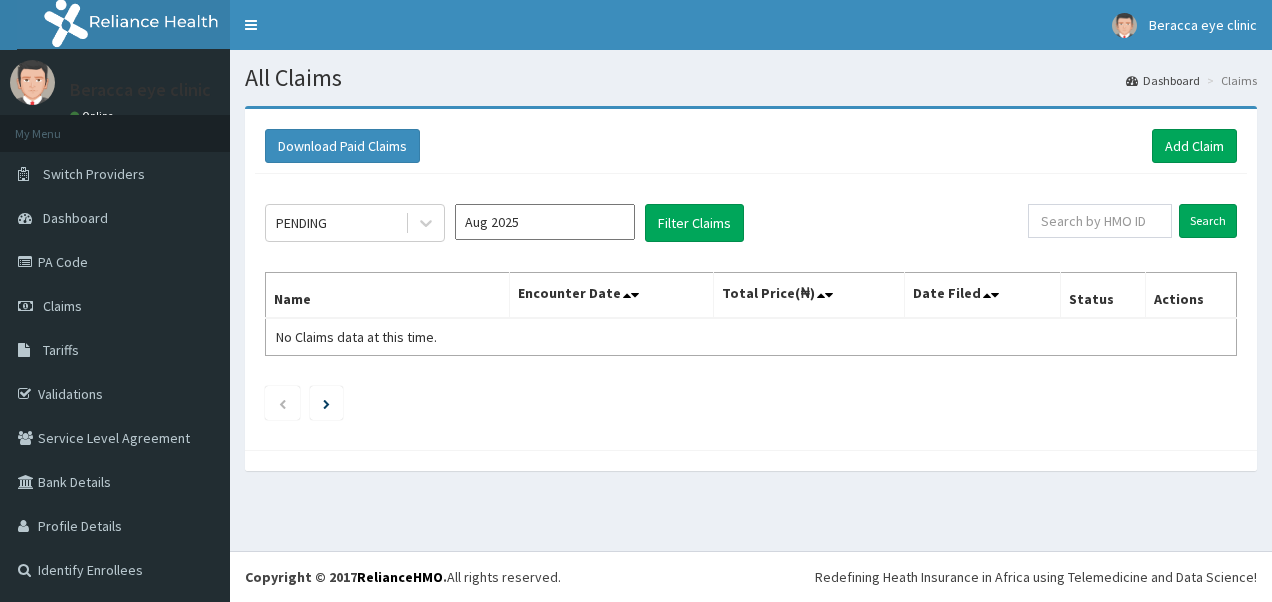 click on "Aug 2025" at bounding box center [545, 222] 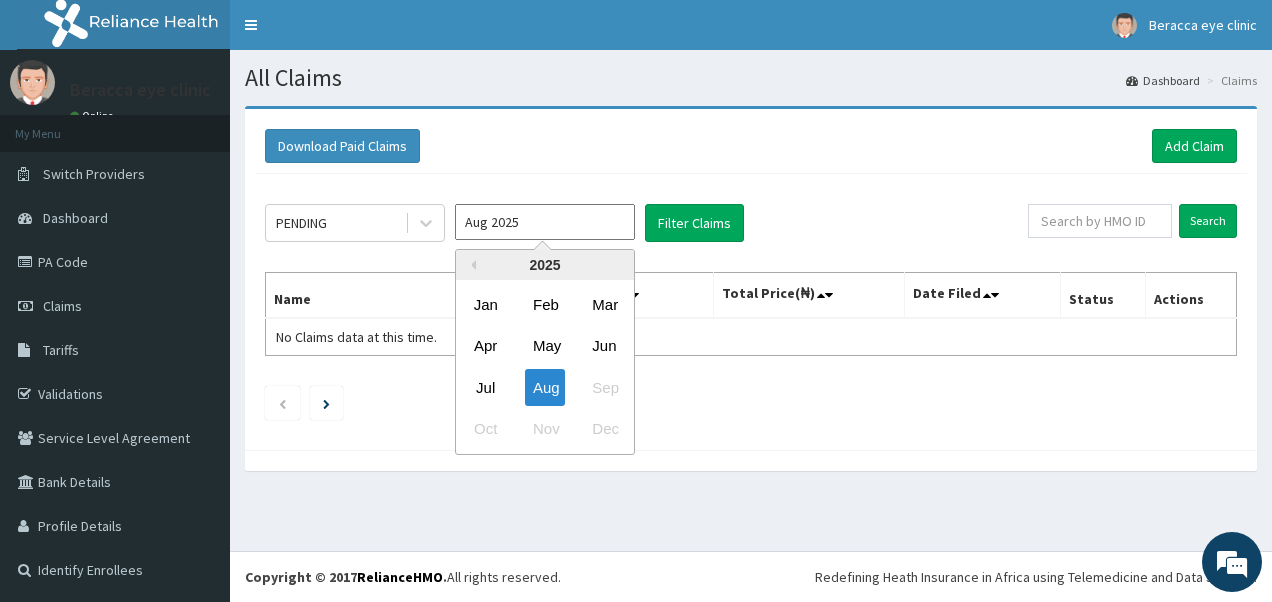 drag, startPoint x: 500, startPoint y: 386, endPoint x: 538, endPoint y: 360, distance: 46.043457 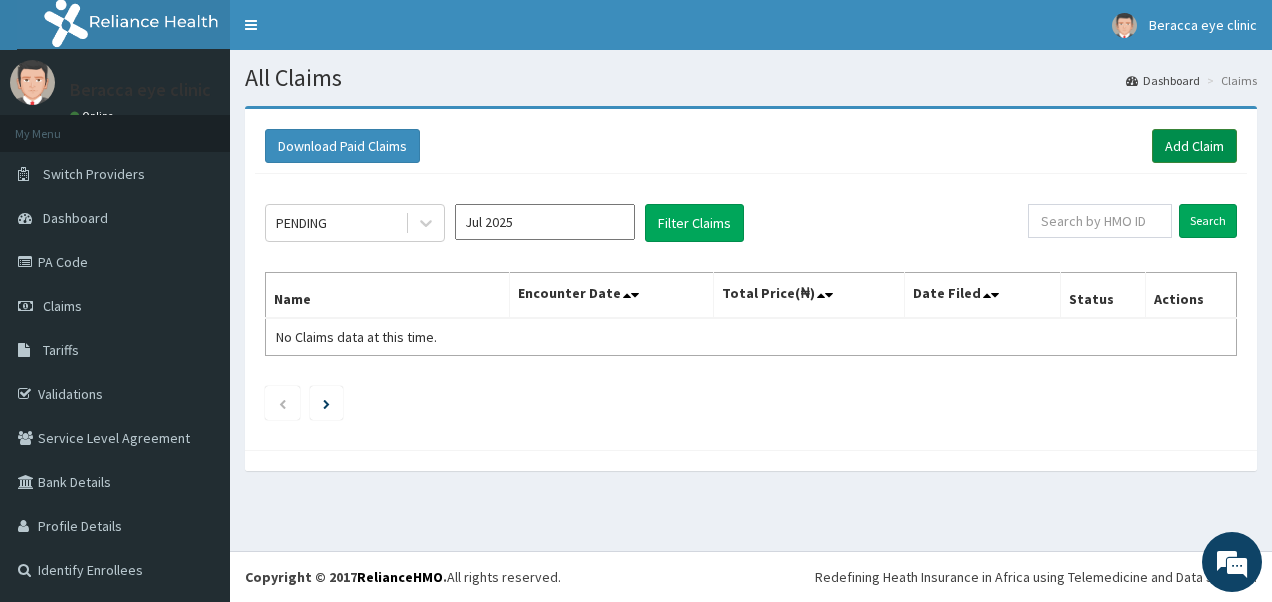 click on "Add Claim" at bounding box center (1194, 146) 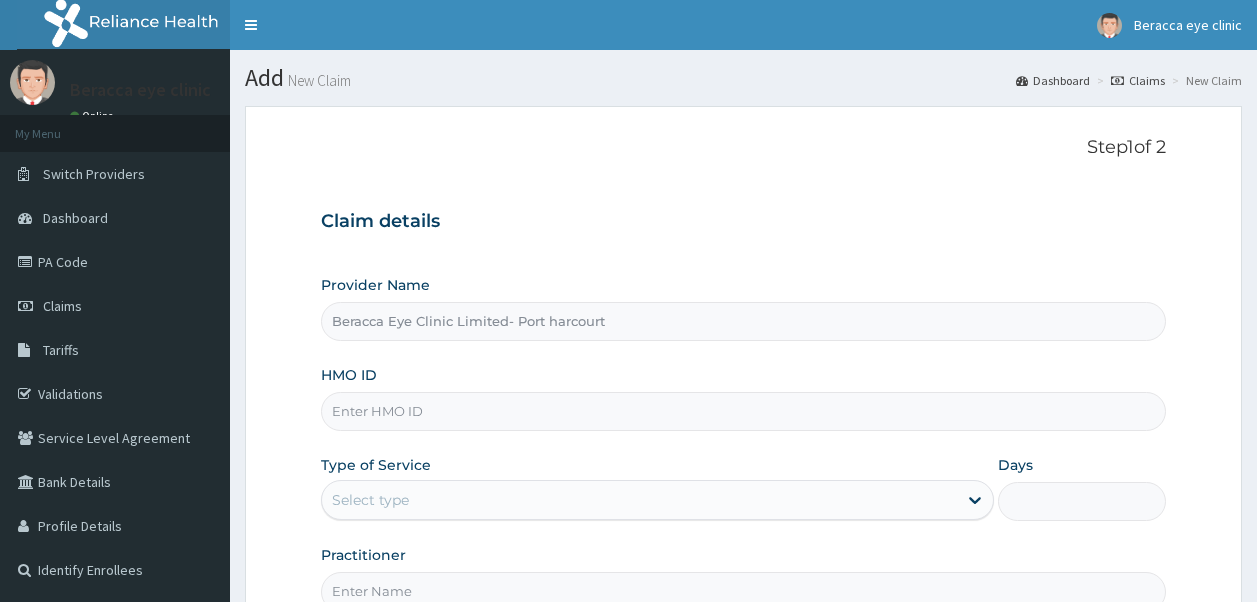 scroll, scrollTop: 0, scrollLeft: 0, axis: both 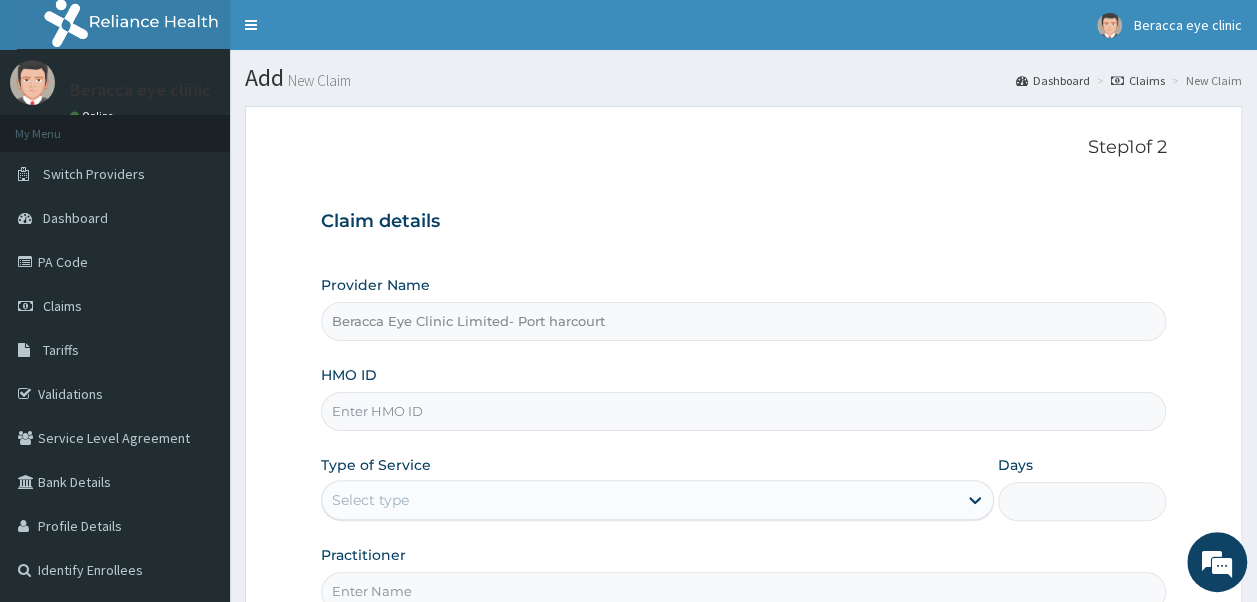 click on "HMO ID" at bounding box center [744, 411] 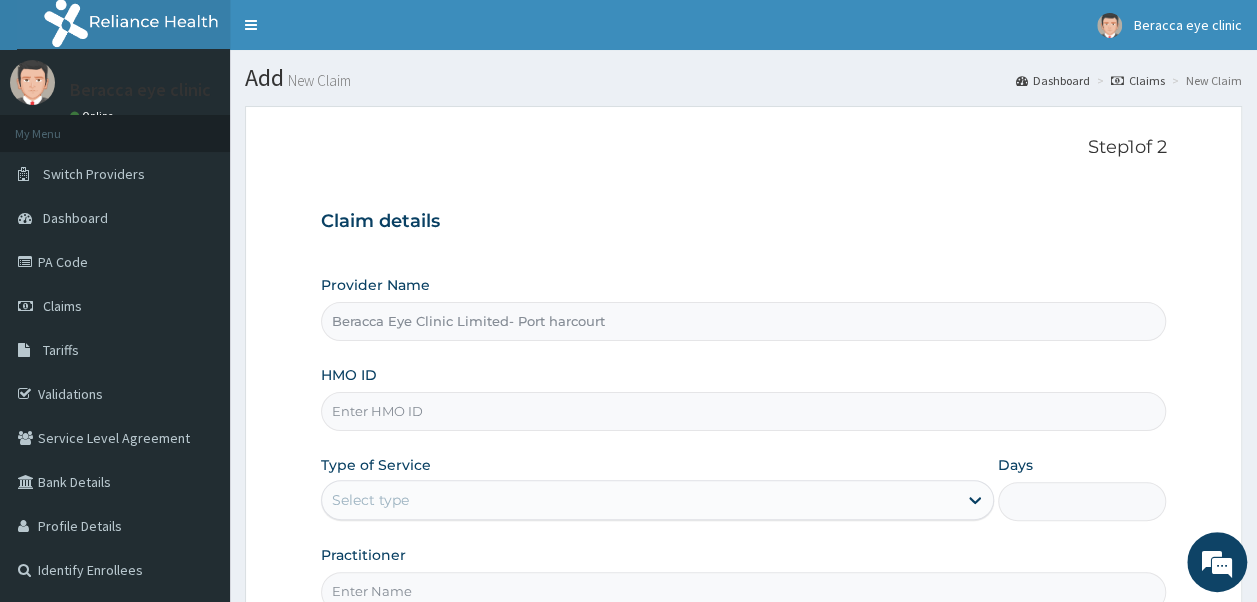 scroll, scrollTop: 0, scrollLeft: 0, axis: both 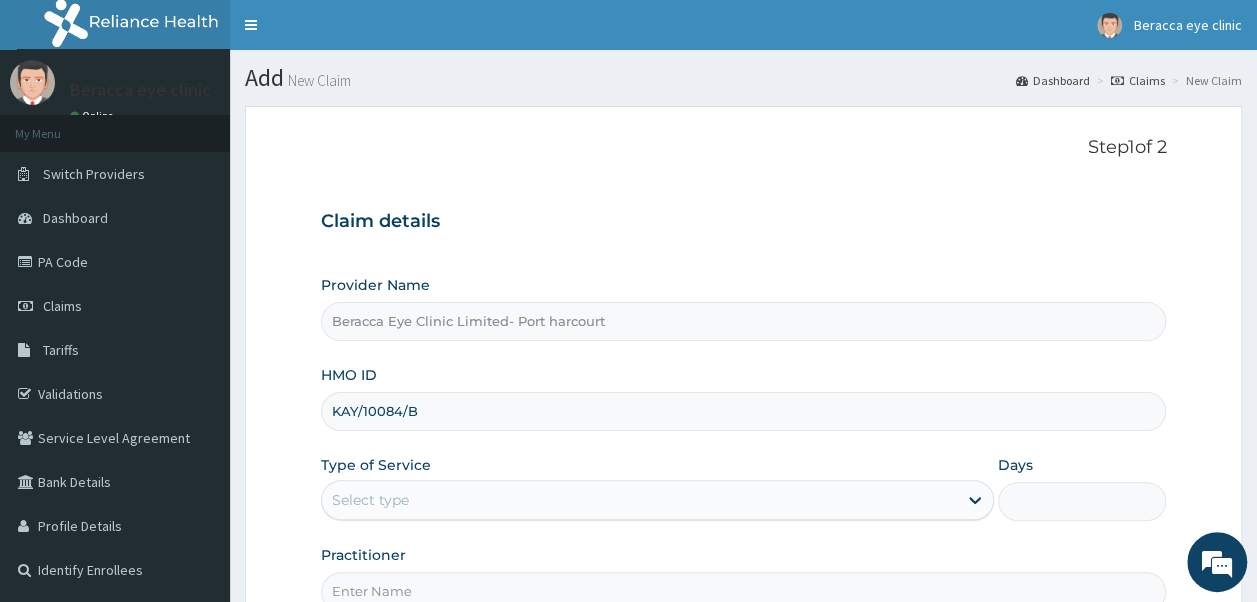 type on "KAY/10084/B" 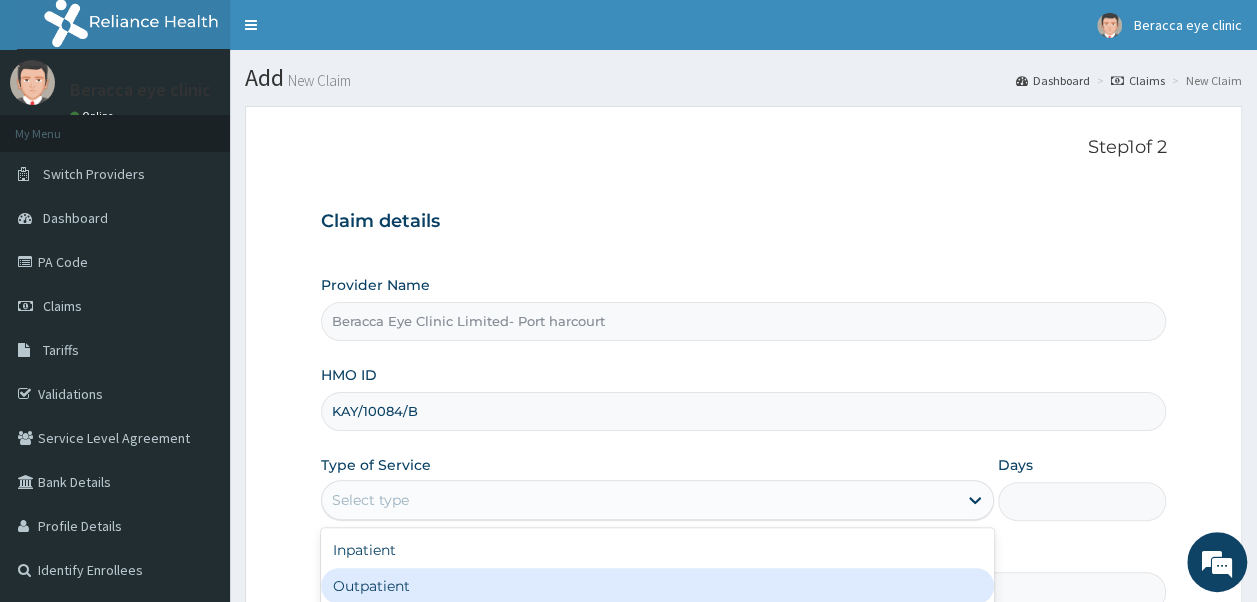 drag, startPoint x: 396, startPoint y: 582, endPoint x: 415, endPoint y: 566, distance: 24.839485 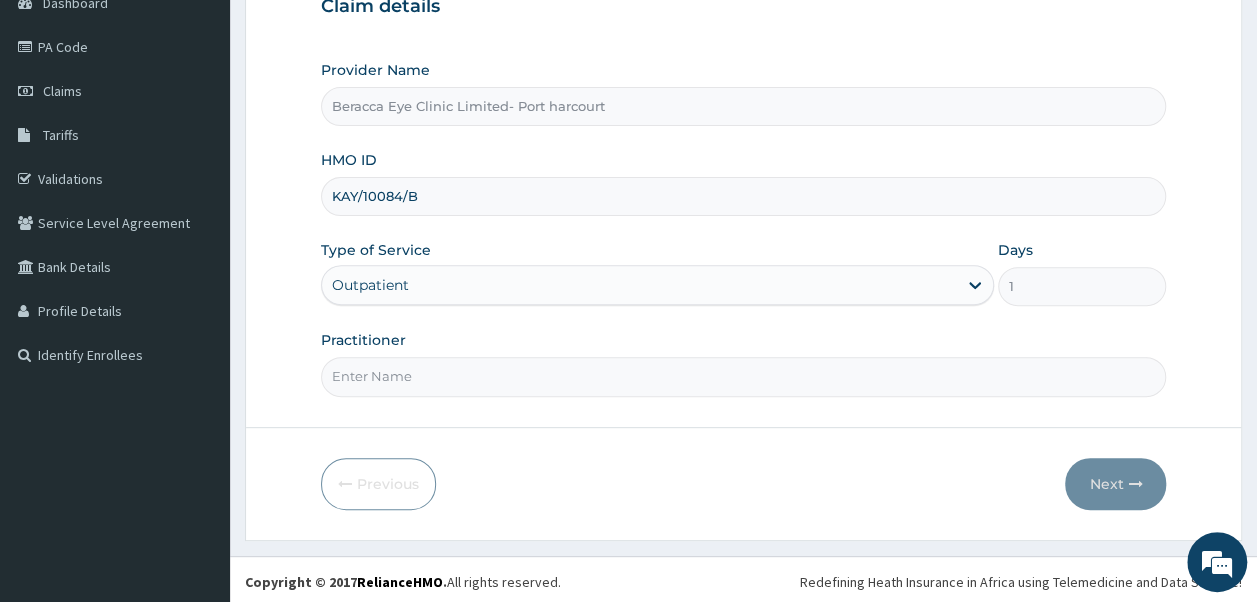 scroll, scrollTop: 216, scrollLeft: 0, axis: vertical 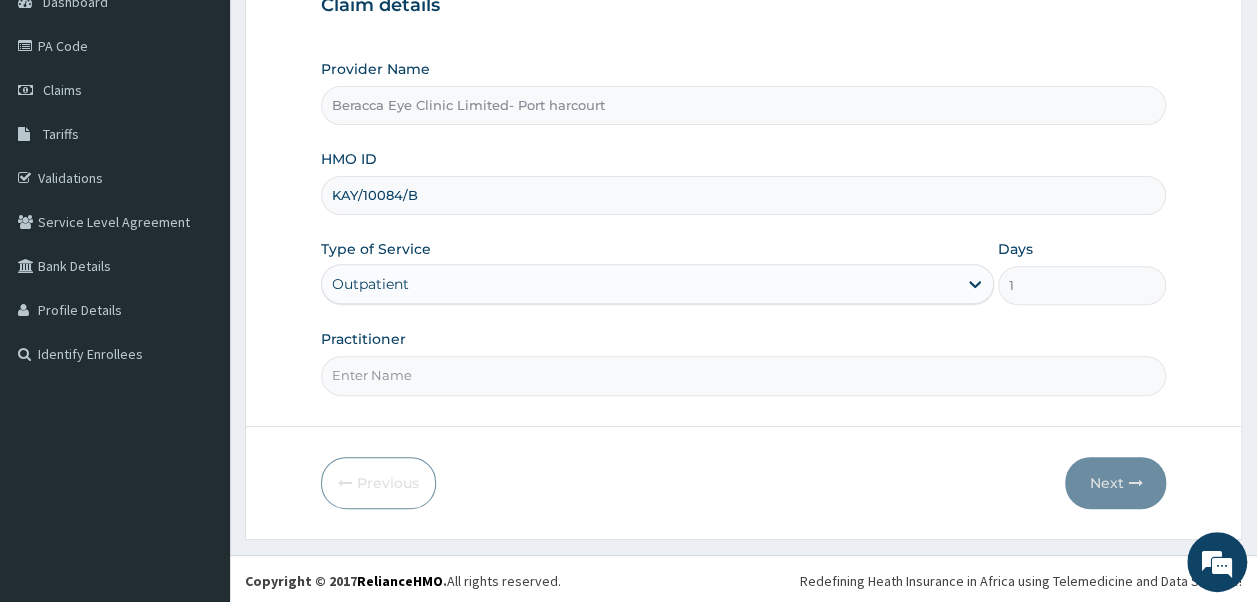 click on "Practitioner" at bounding box center (744, 375) 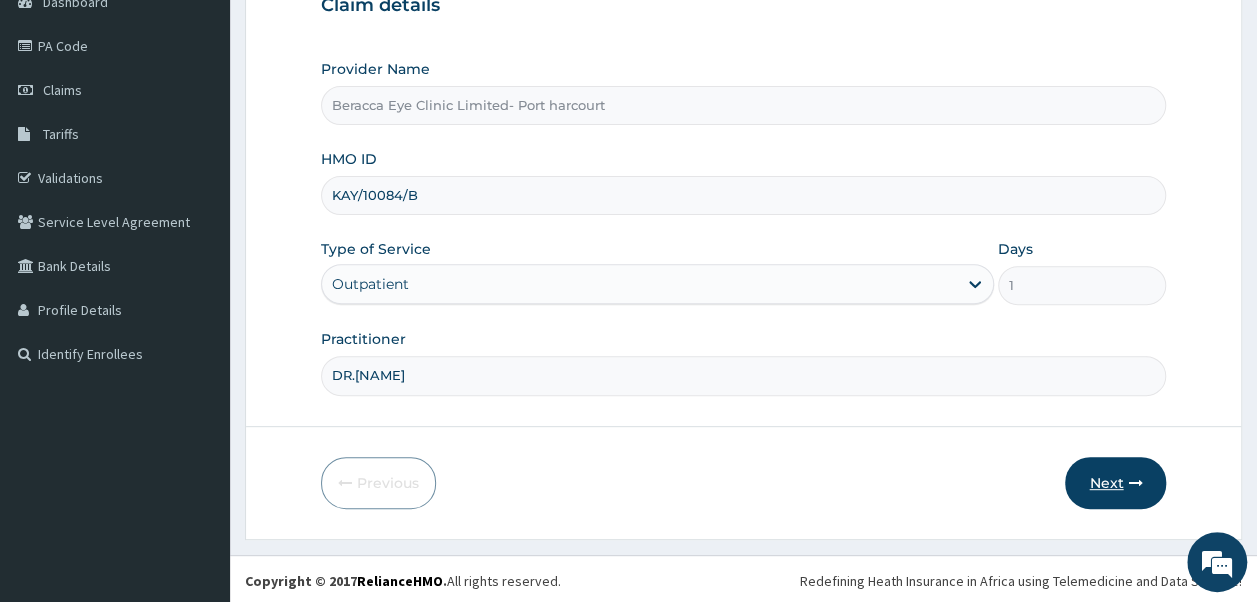 click on "Next" at bounding box center [1115, 483] 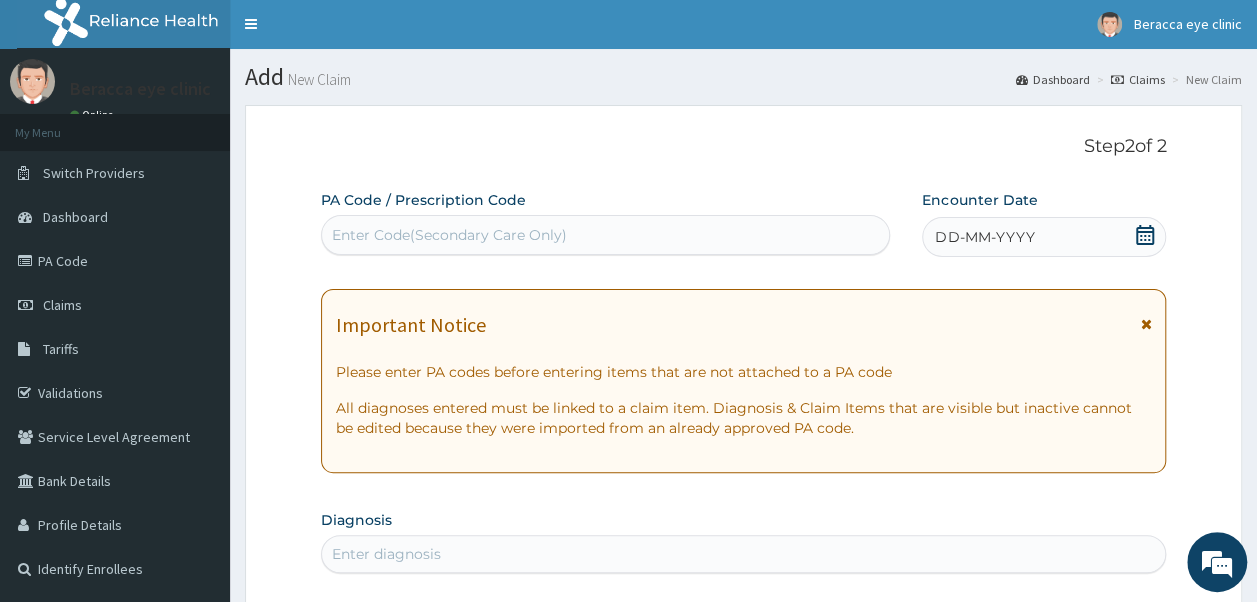 scroll, scrollTop: 0, scrollLeft: 0, axis: both 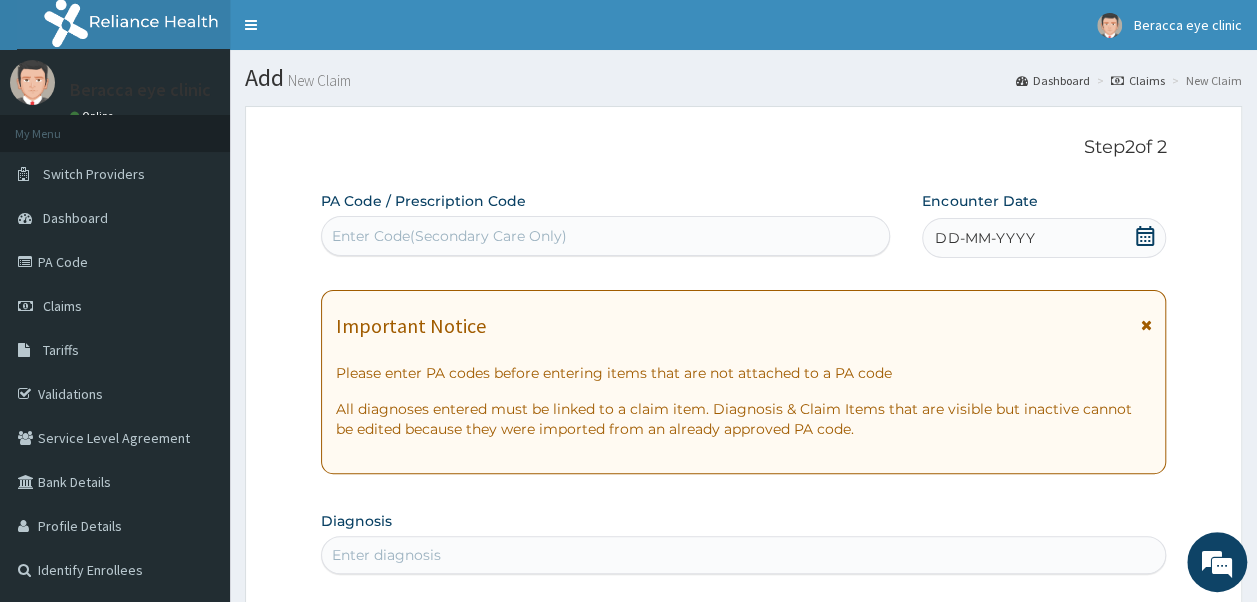 click on "Enter Code(Secondary Care Only)" at bounding box center (606, 236) 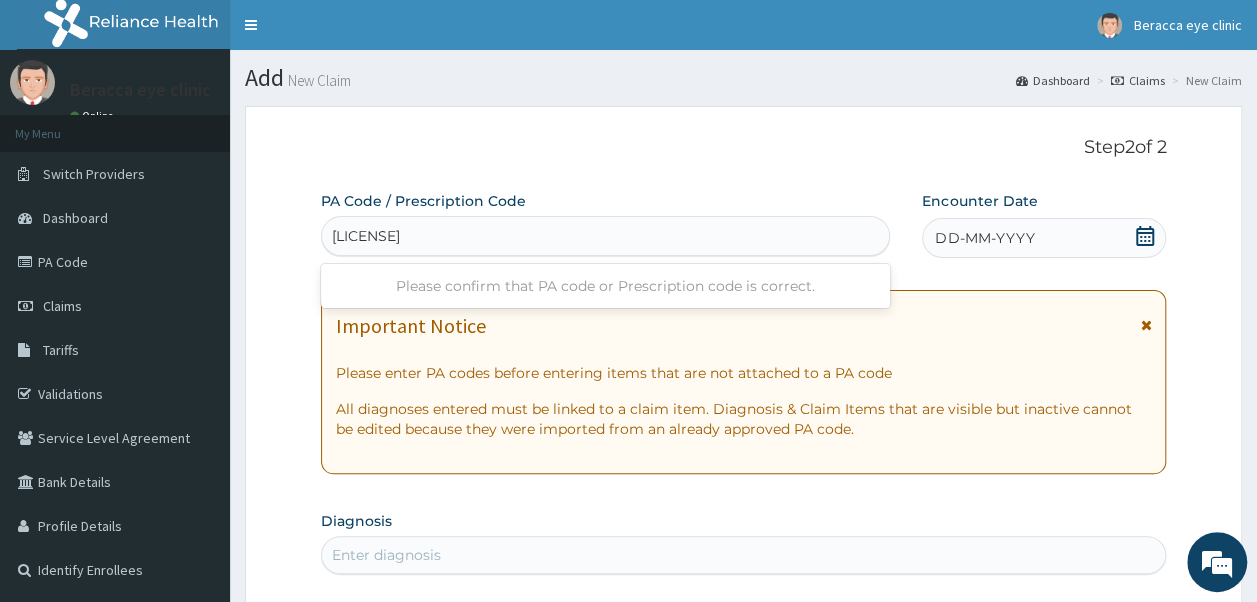type on "PA/B5C885" 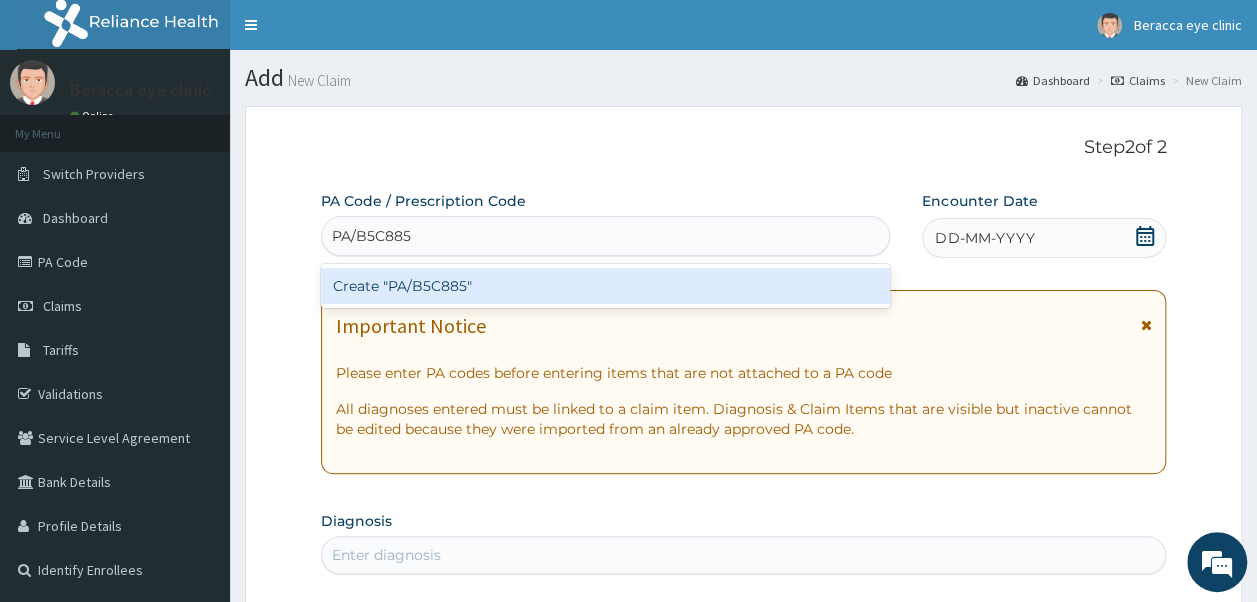 click on "Create "PA/B5C885"" at bounding box center [606, 286] 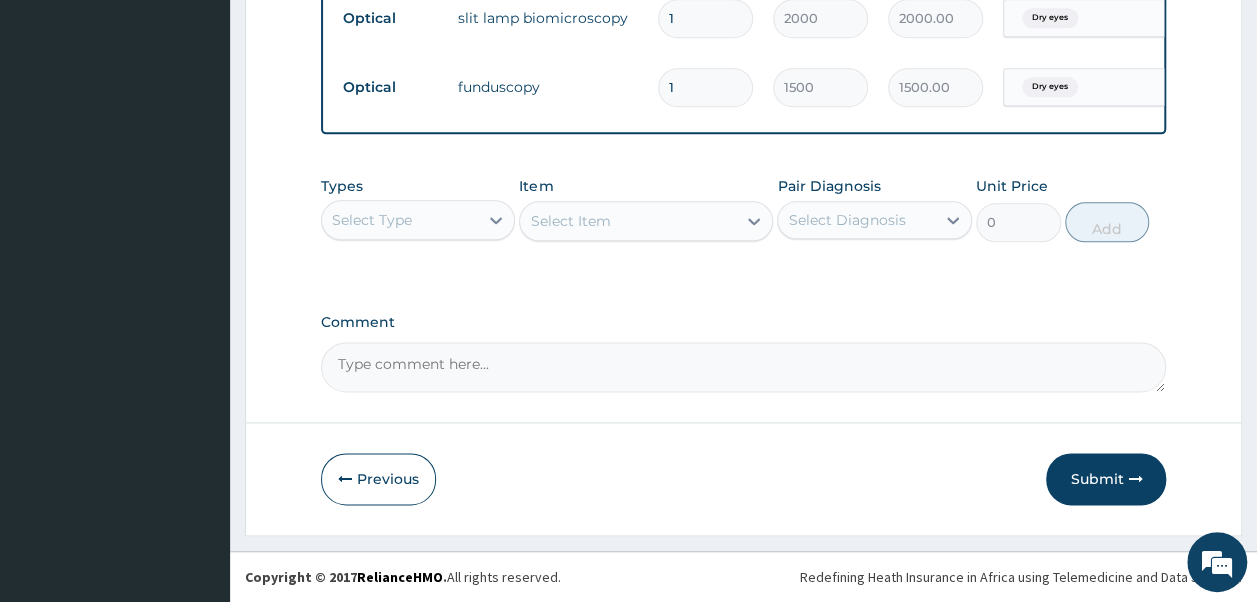 scroll, scrollTop: 1173, scrollLeft: 0, axis: vertical 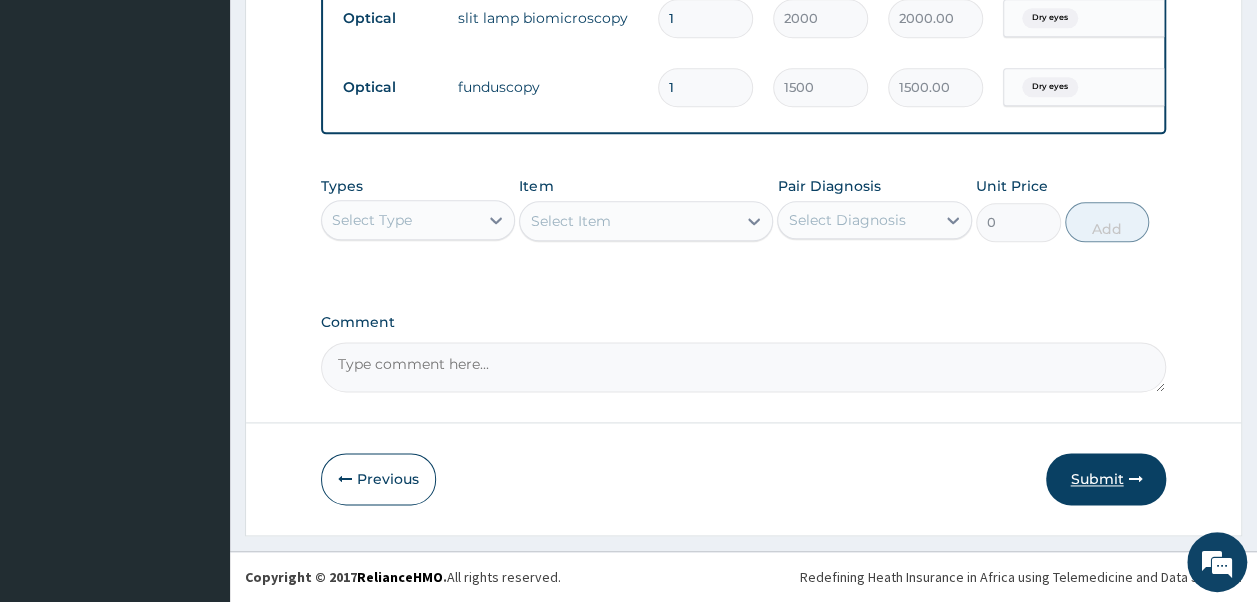 click on "Submit" at bounding box center (1106, 479) 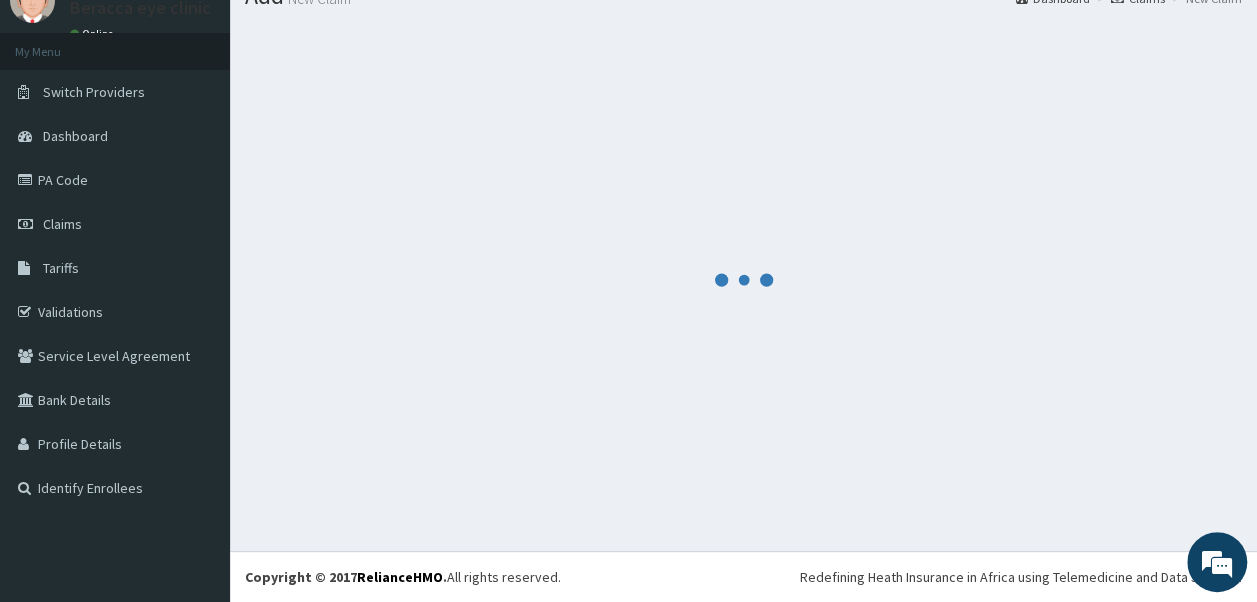 scroll, scrollTop: 1173, scrollLeft: 0, axis: vertical 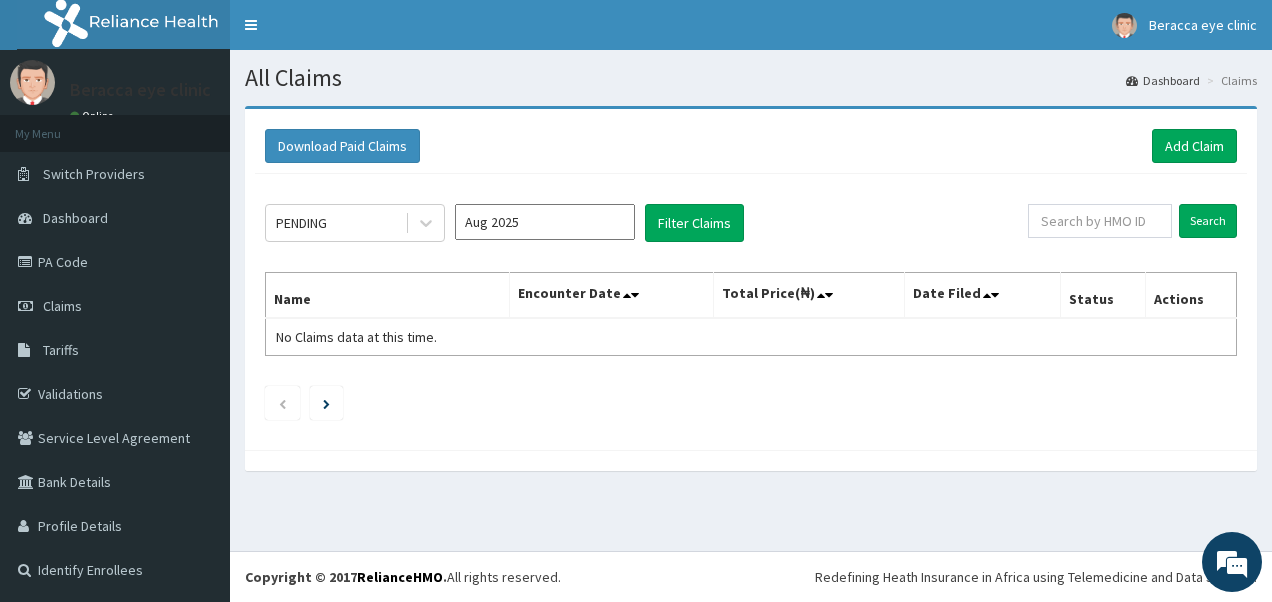 click on "Aug 2025" at bounding box center [545, 222] 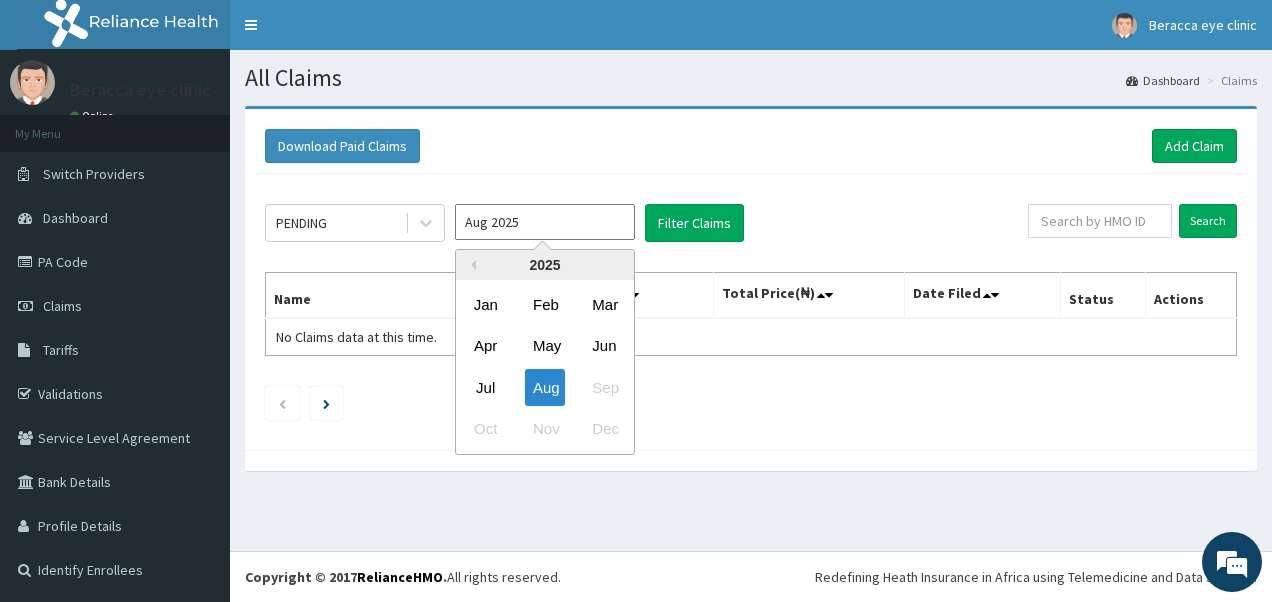 drag, startPoint x: 481, startPoint y: 395, endPoint x: 567, endPoint y: 323, distance: 112.1606 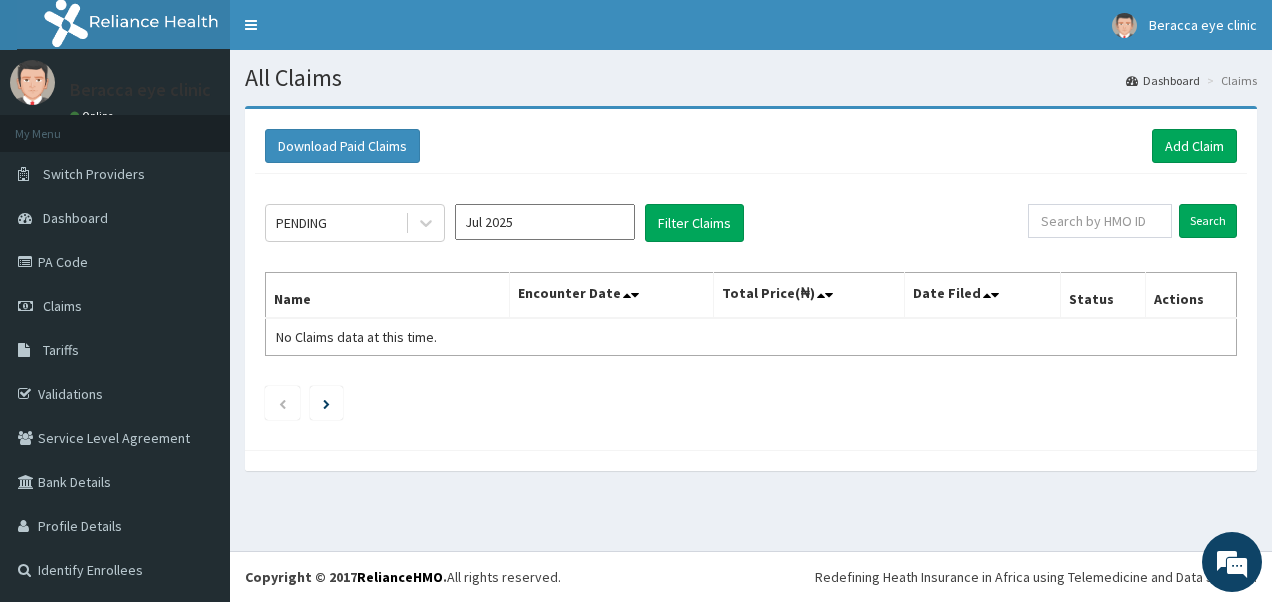 click on "Download Paid Claims Add Claim" at bounding box center [751, 146] 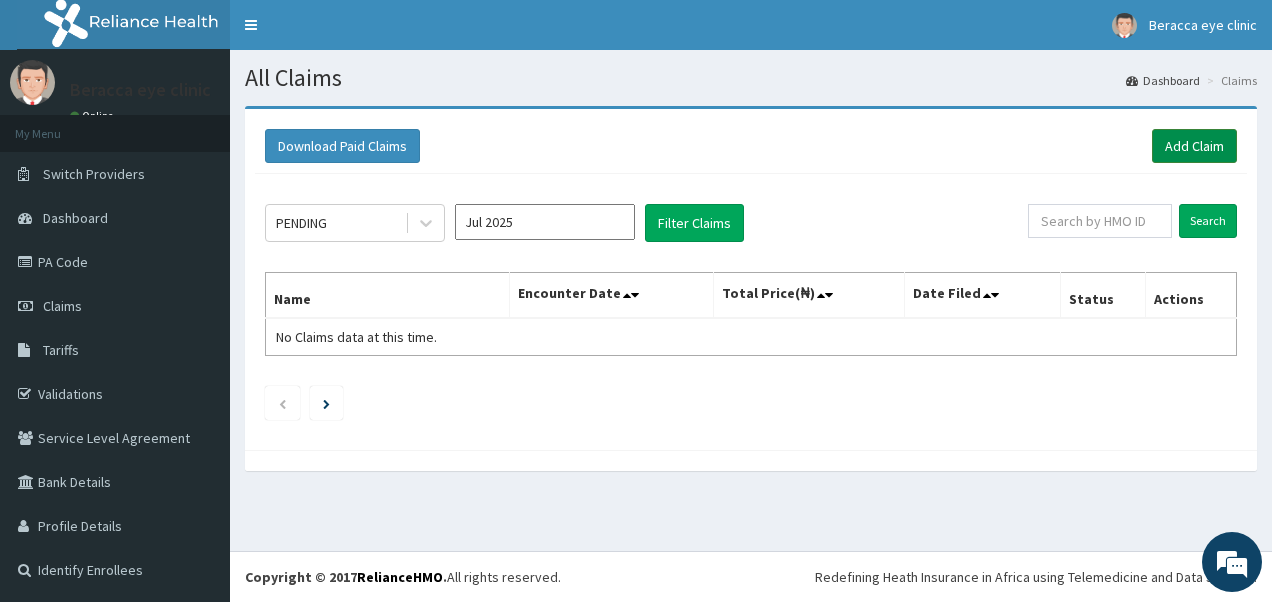 click on "Add Claim" at bounding box center (1194, 146) 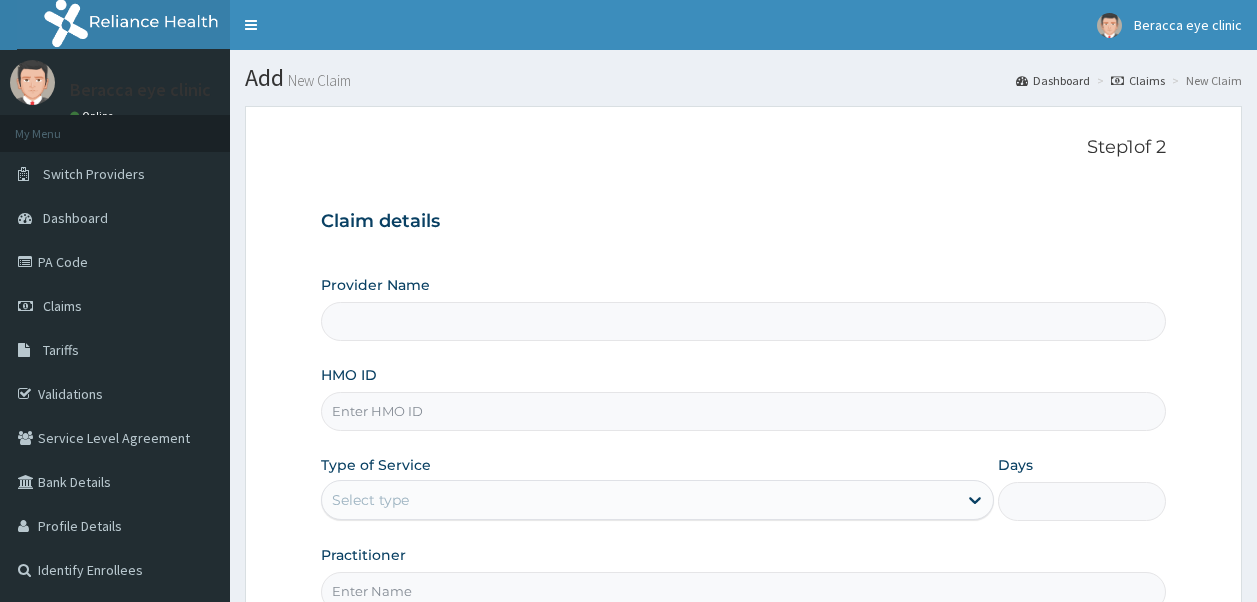 scroll, scrollTop: 0, scrollLeft: 0, axis: both 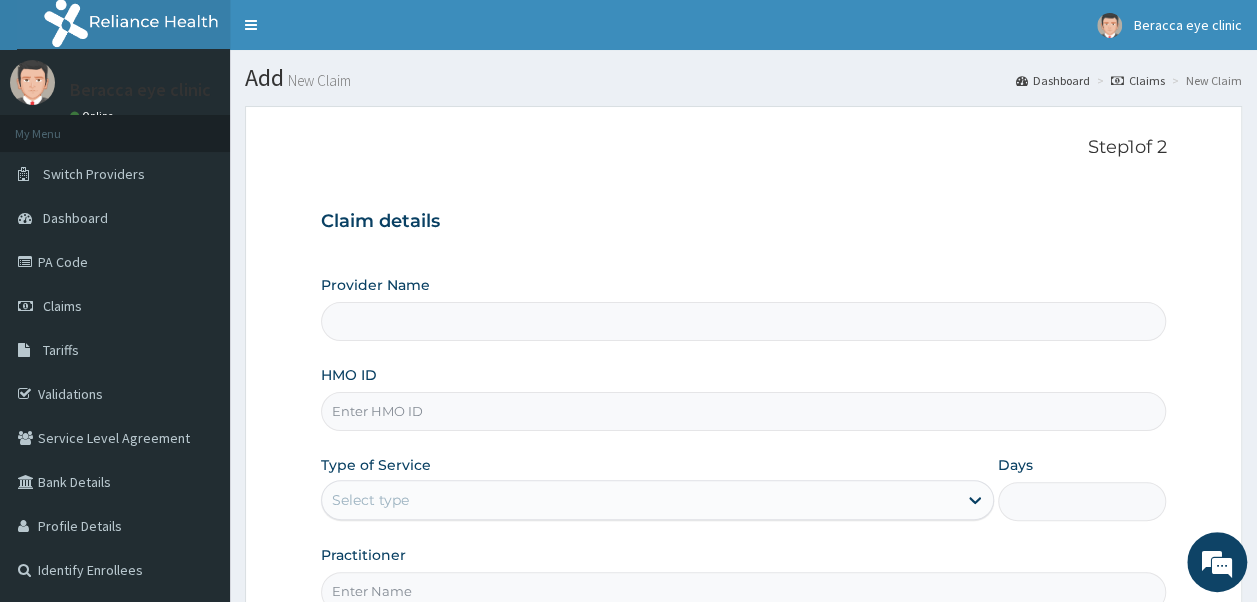 click on "HMO ID" at bounding box center (744, 411) 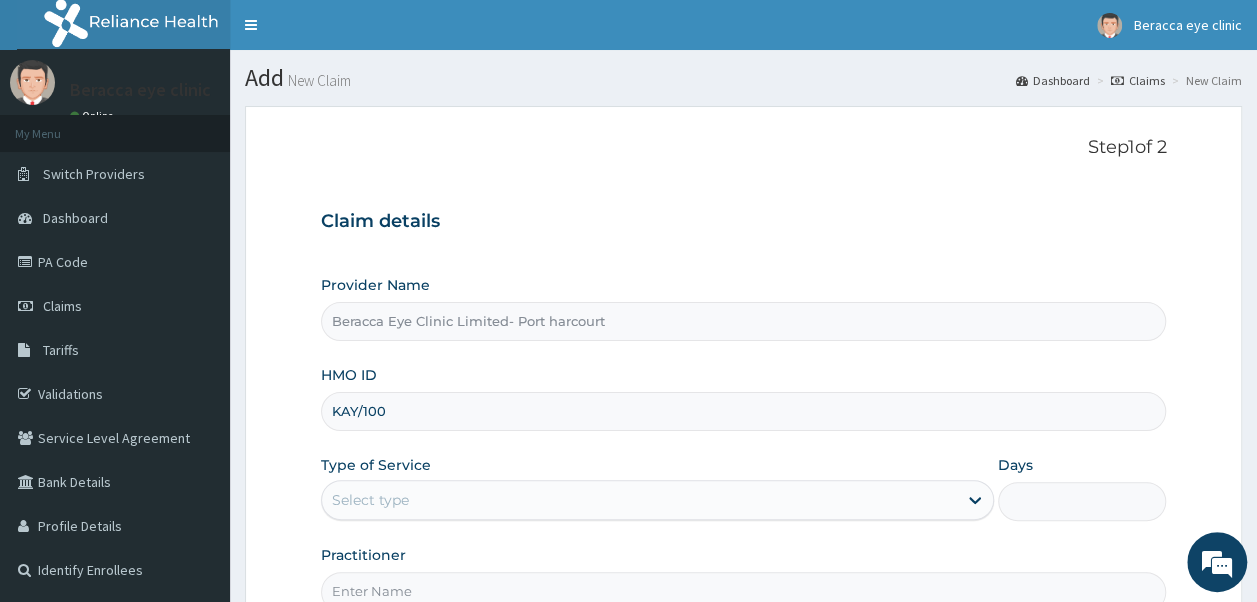 scroll, scrollTop: 0, scrollLeft: 0, axis: both 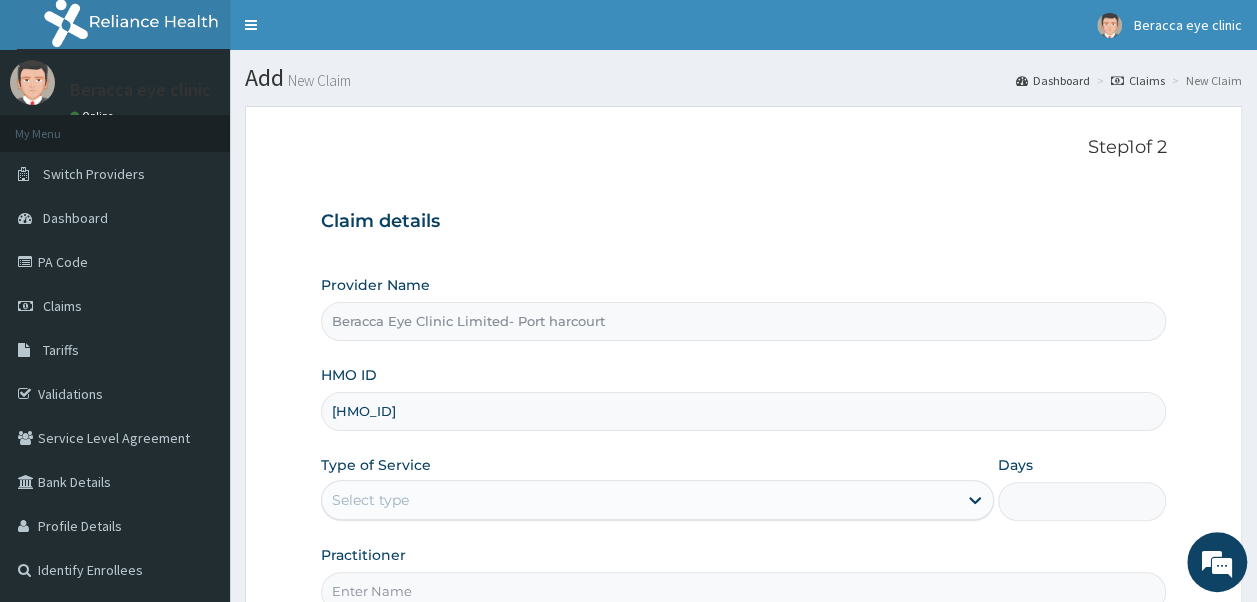 drag, startPoint x: 443, startPoint y: 413, endPoint x: 319, endPoint y: 420, distance: 124.197426 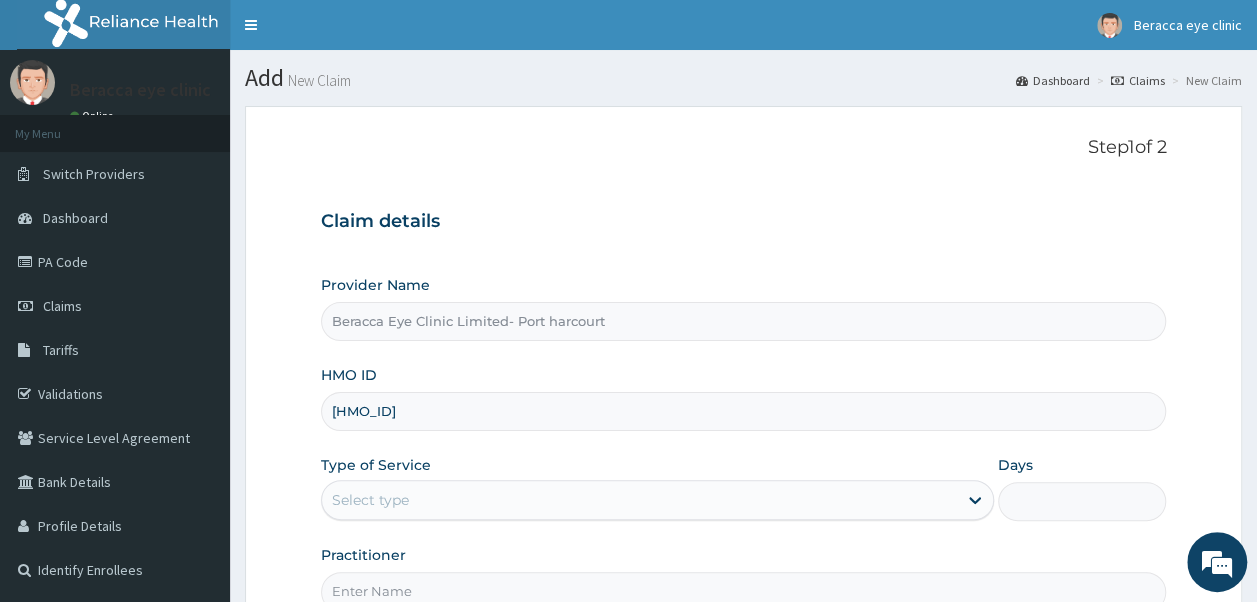 click on "[HMO_ID]" at bounding box center (744, 411) 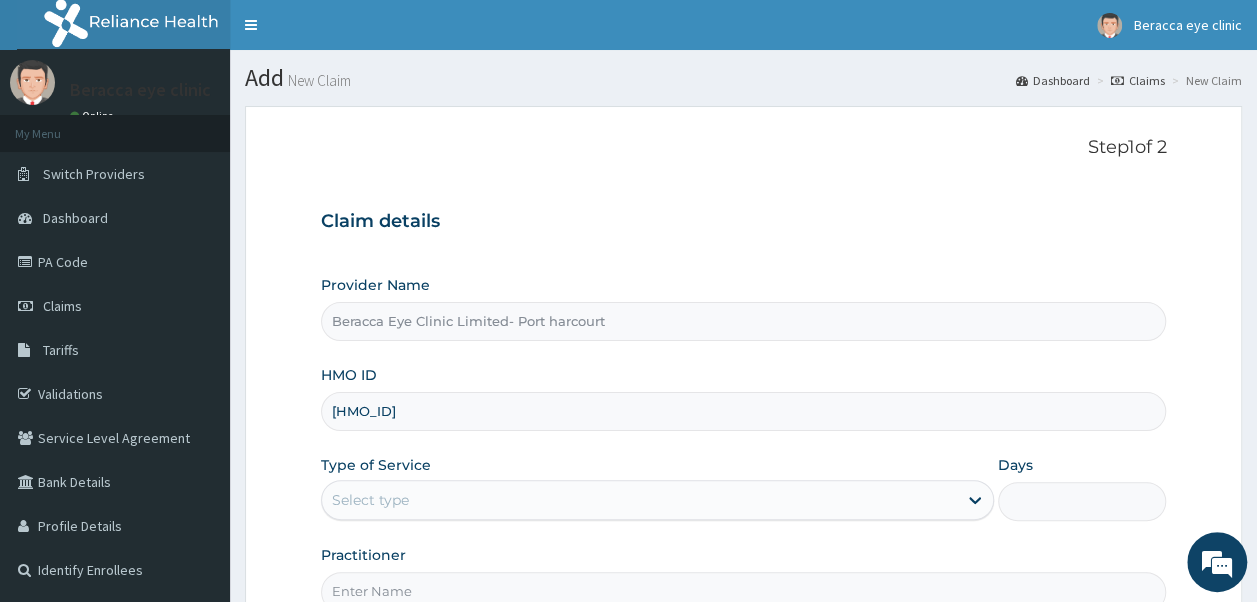 drag, startPoint x: 332, startPoint y: 405, endPoint x: 422, endPoint y: 408, distance: 90.04999 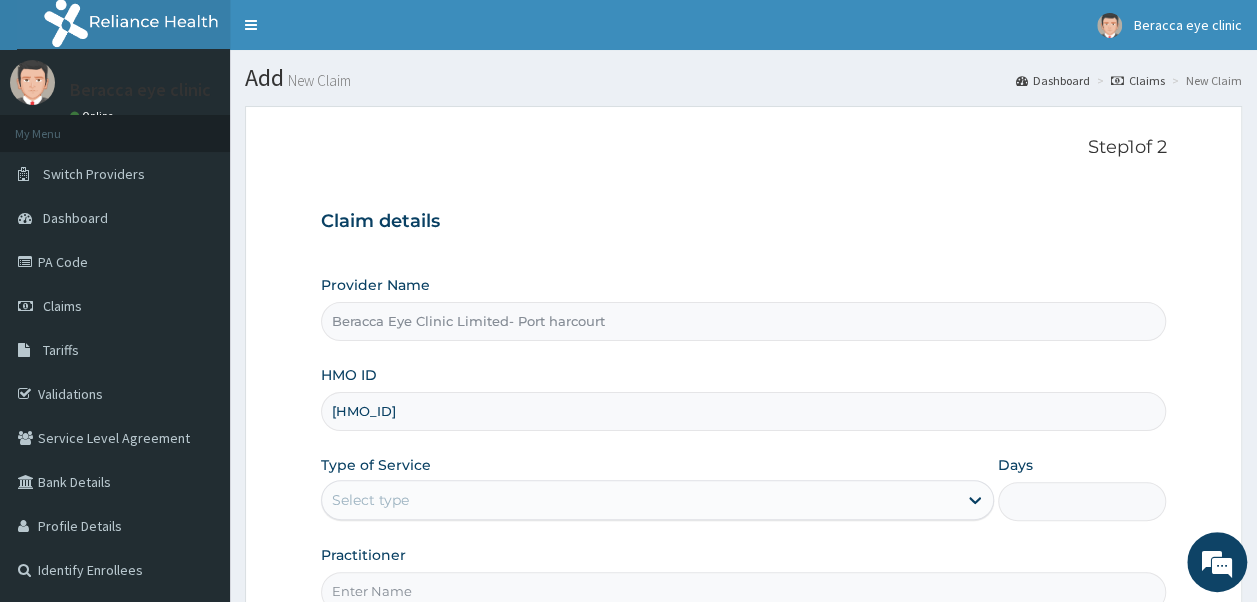 click on "KAY/10084/C" at bounding box center (744, 411) 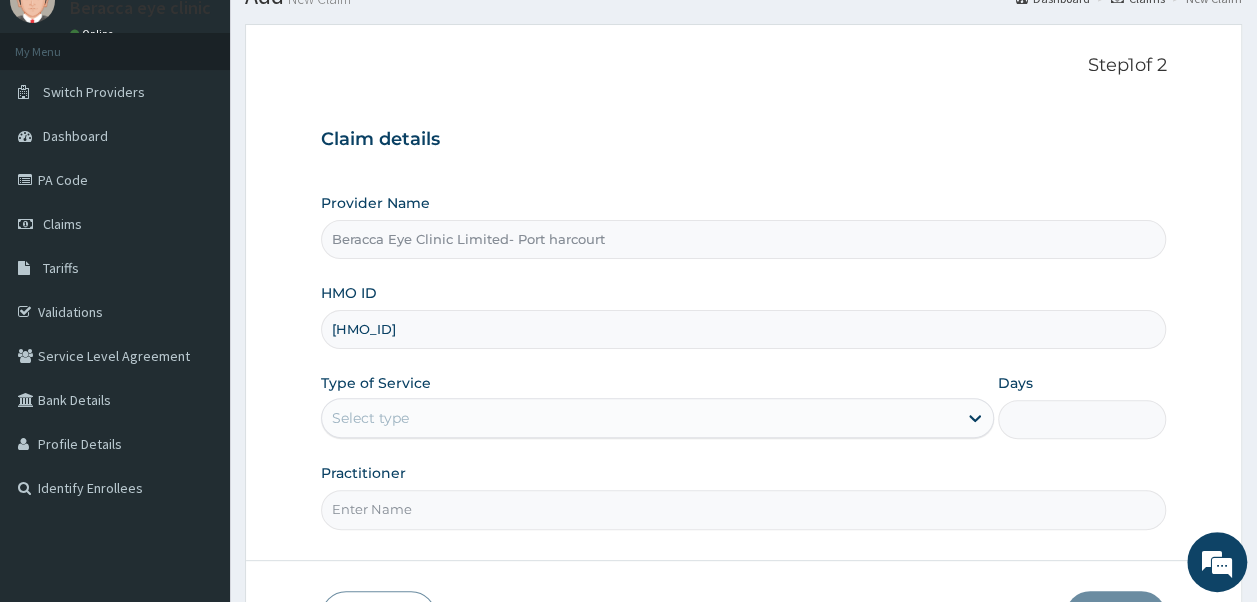 scroll, scrollTop: 200, scrollLeft: 0, axis: vertical 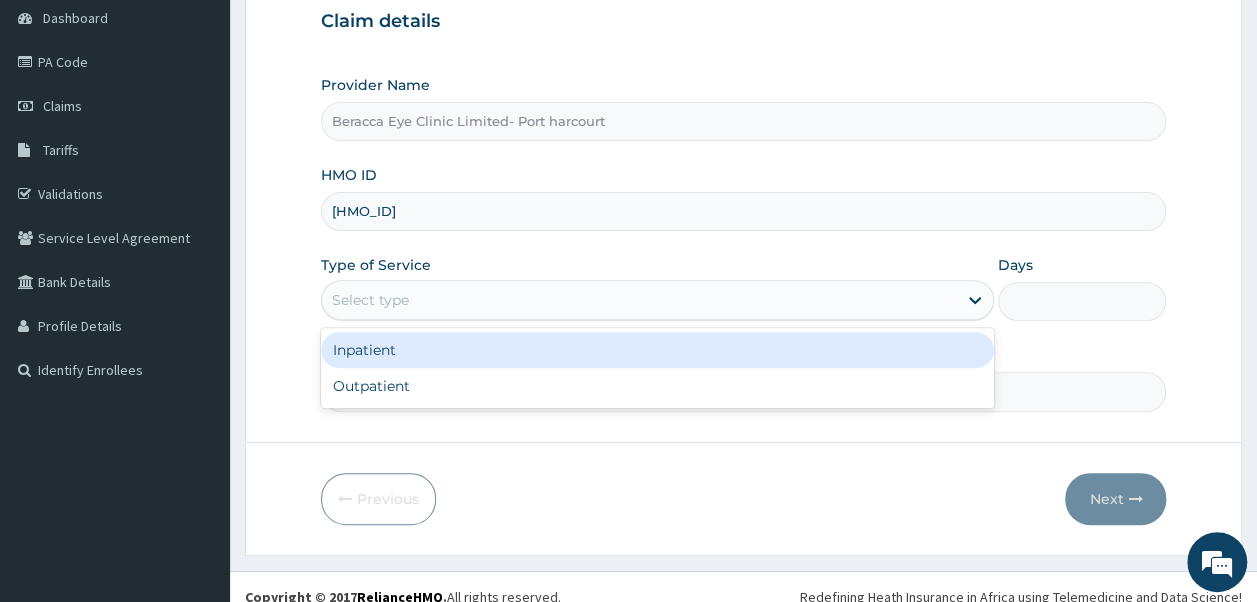 click on "Select type" at bounding box center [639, 300] 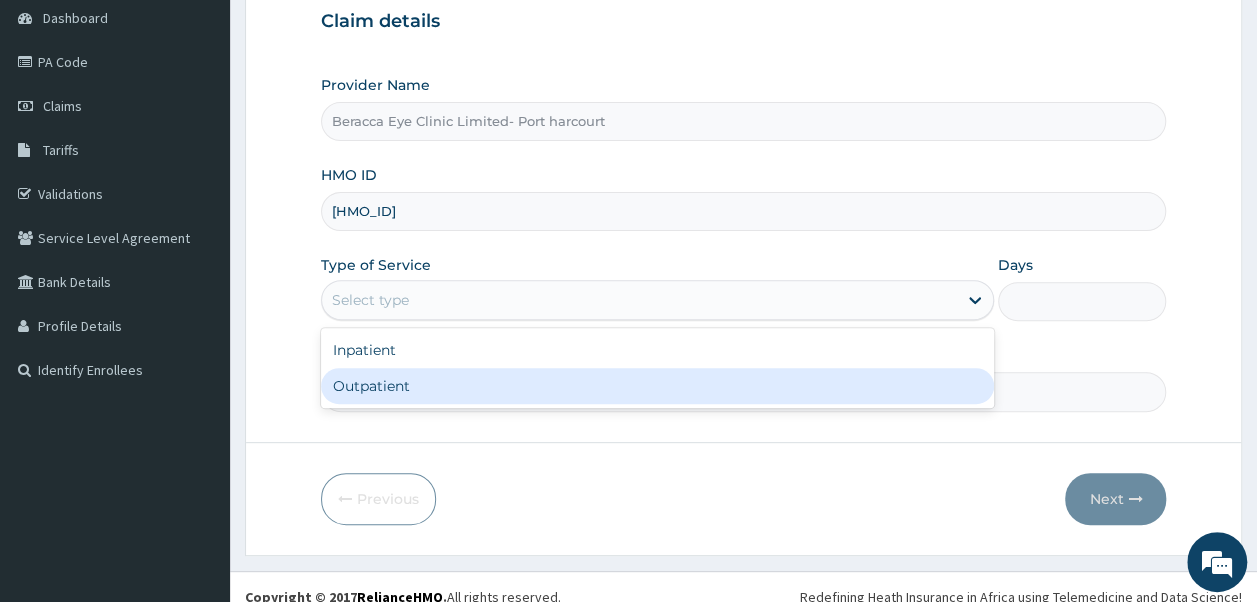 click on "Outpatient" at bounding box center [657, 386] 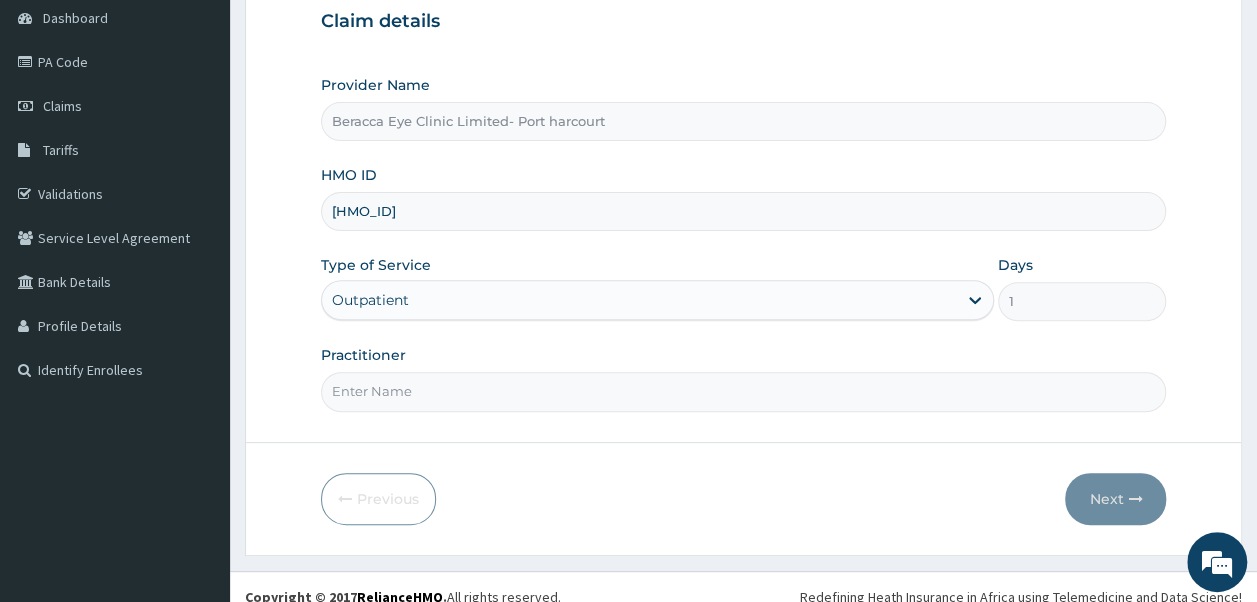 click on "Practitioner" at bounding box center (744, 391) 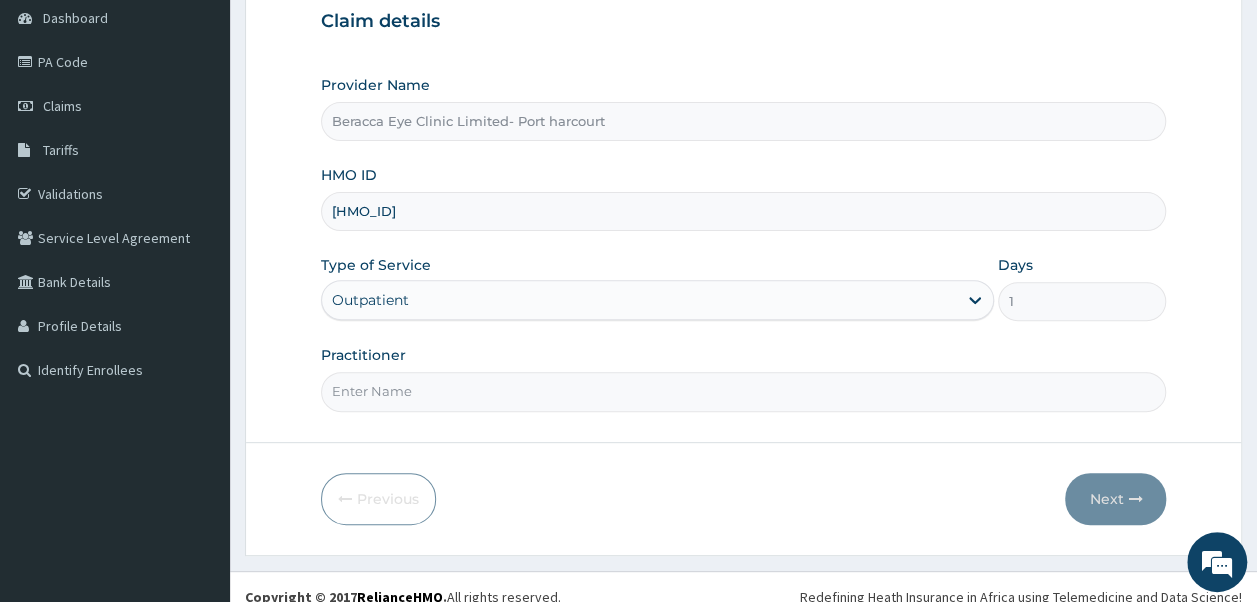 type on "Dr. Aghogho" 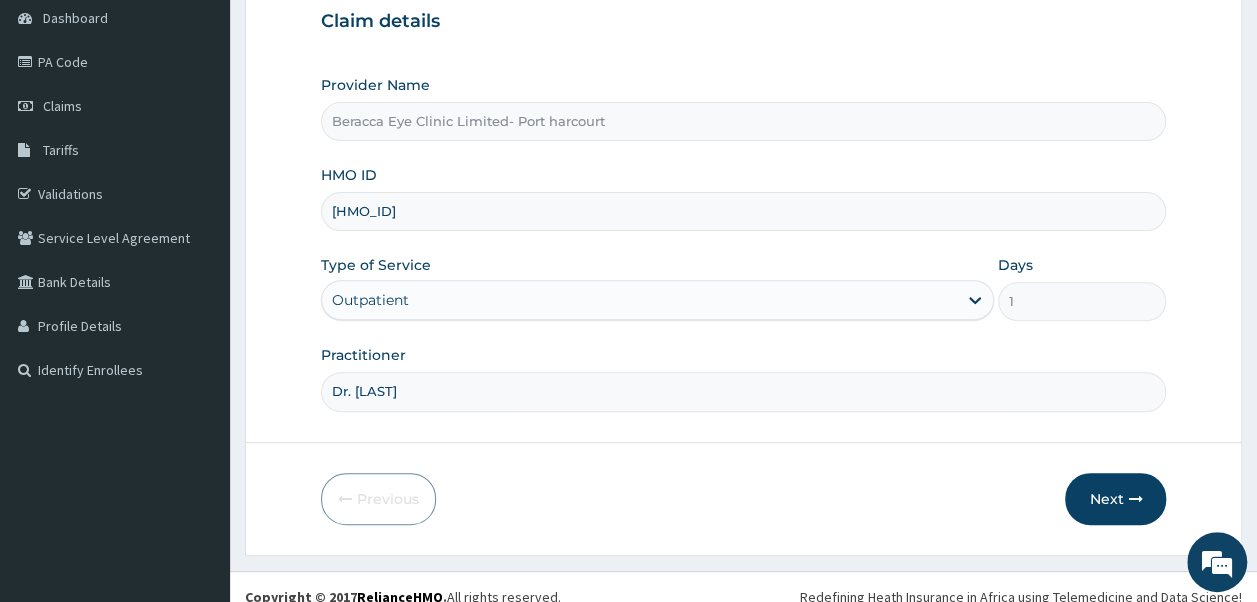 click on "Step  1  of 2 Claim details Provider Name Beracca Eye Clinic Limited- Port harcourt HMO ID KAY/10084/C Type of Service Outpatient Days 1 Practitioner Dr. Aghogho     Previous   Next" at bounding box center [743, 230] 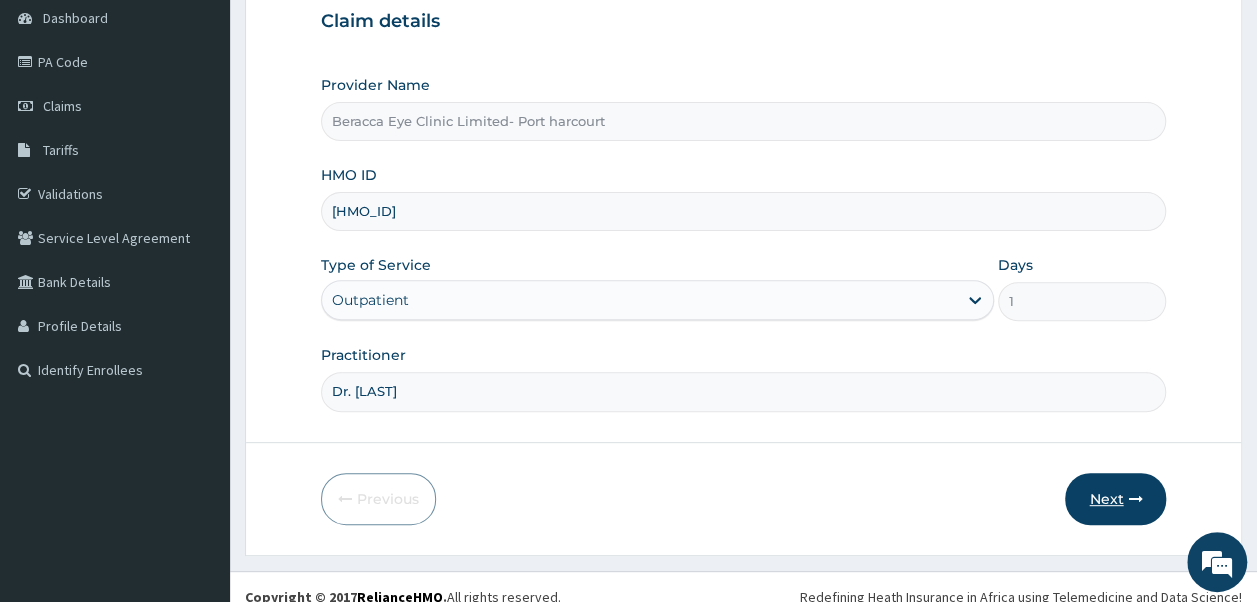 click on "Next" at bounding box center [1115, 499] 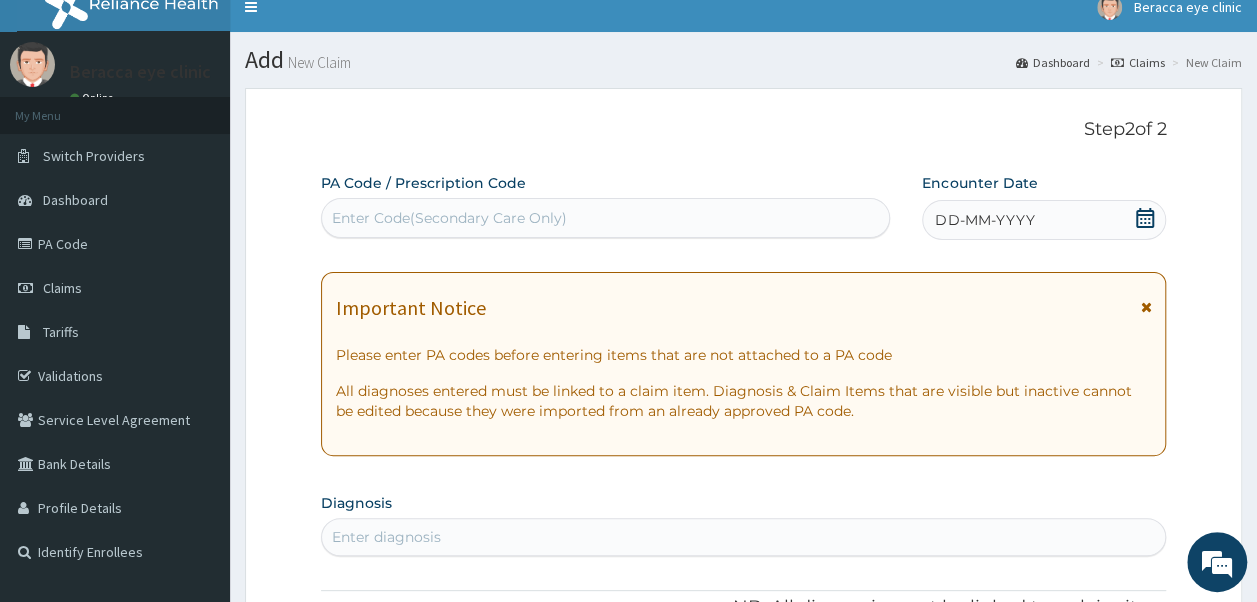 scroll, scrollTop: 0, scrollLeft: 0, axis: both 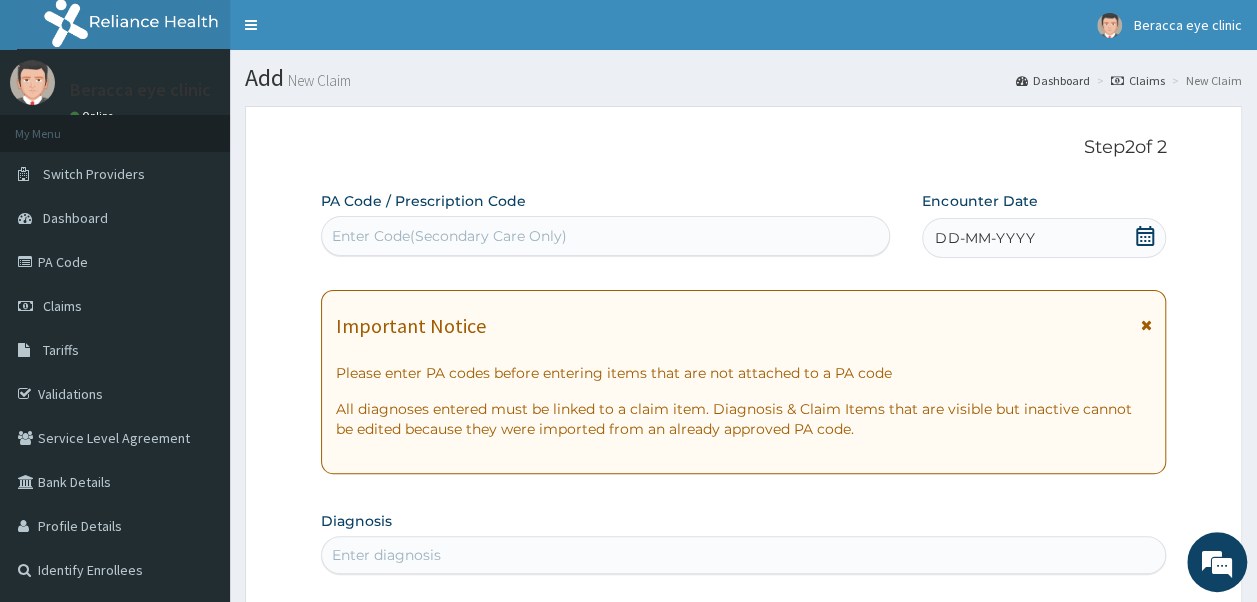 click on "Enter Code(Secondary Care Only)" at bounding box center (449, 236) 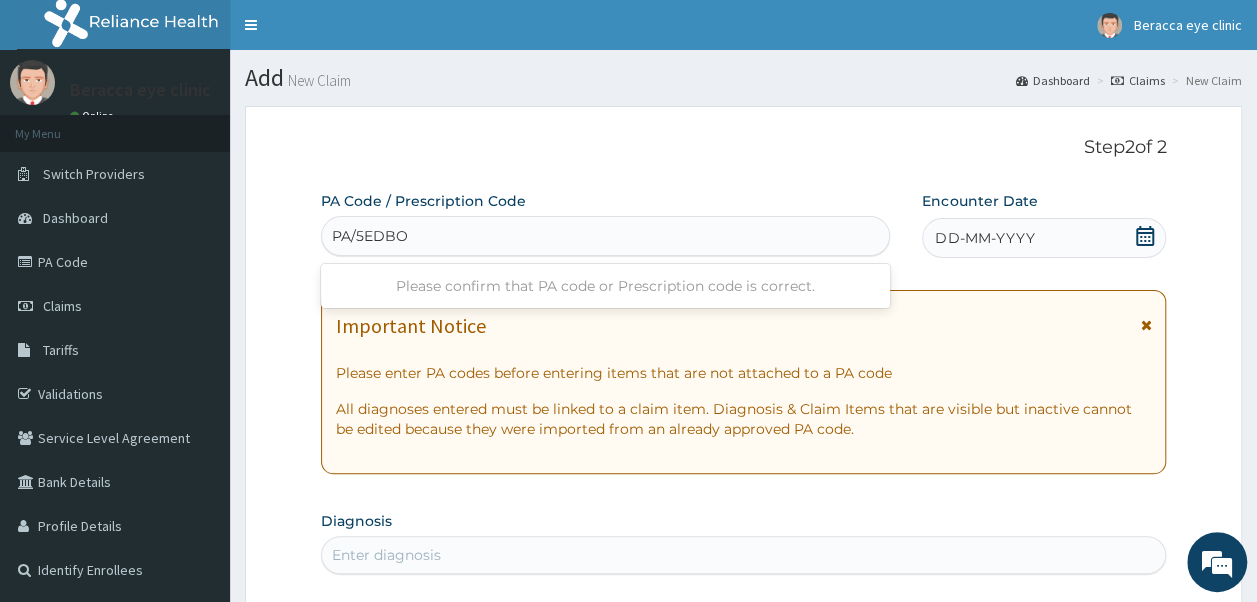 type on "PA/5EDBO7" 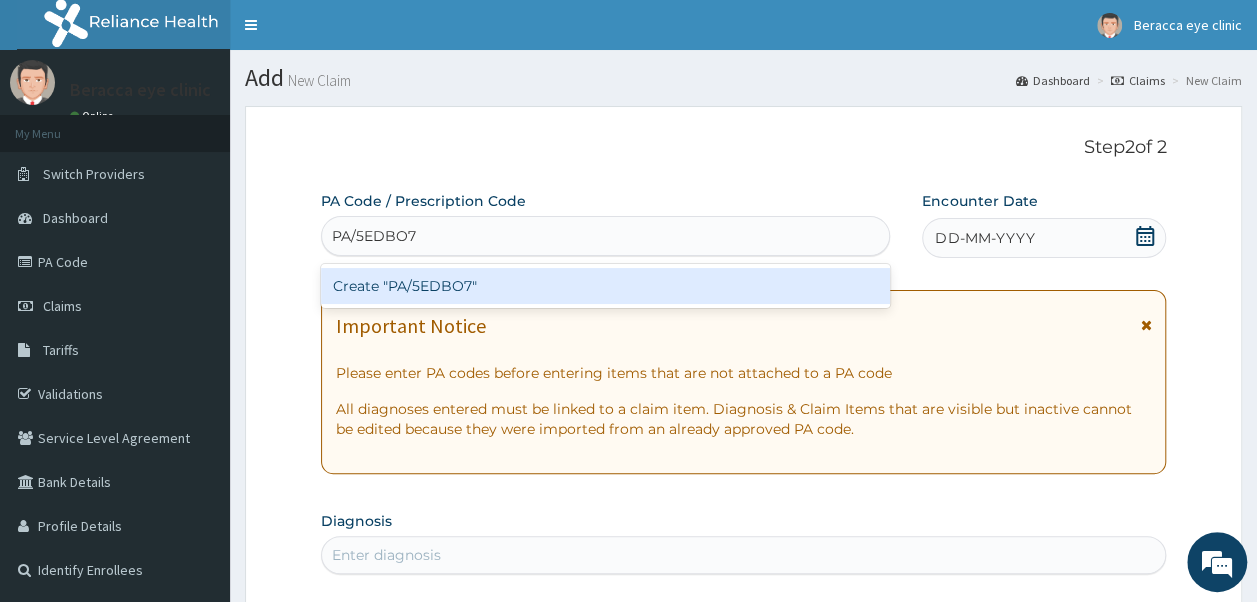 click on "Create "PA/5EDBO7"" at bounding box center (606, 286) 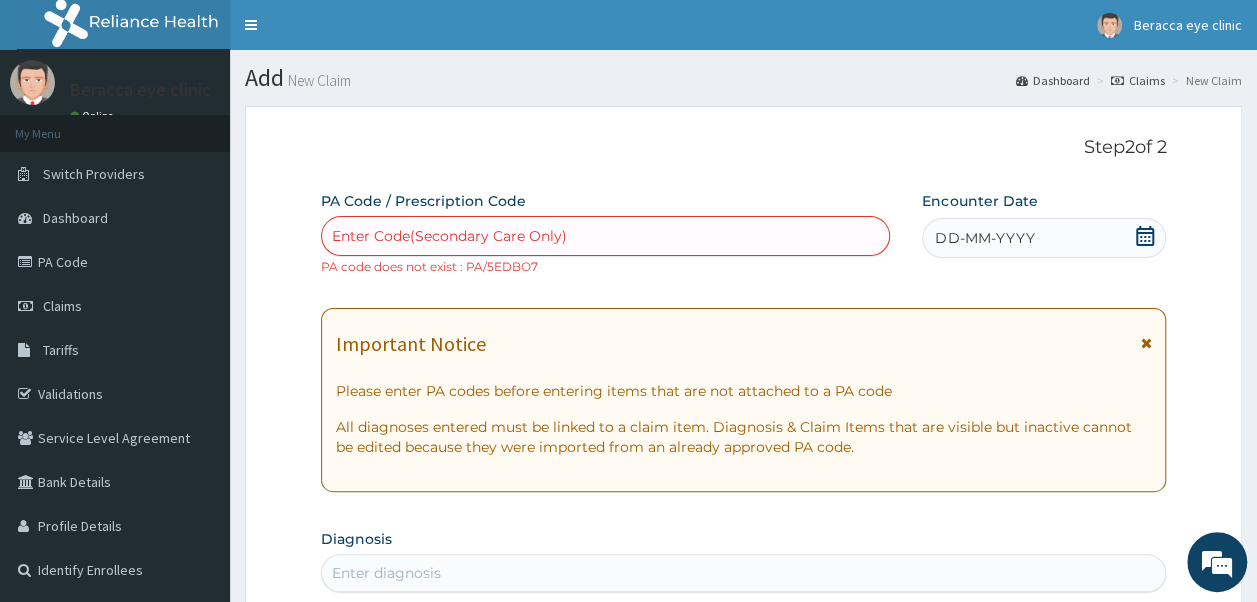 click on "Enter Code(Secondary Care Only)" at bounding box center (449, 236) 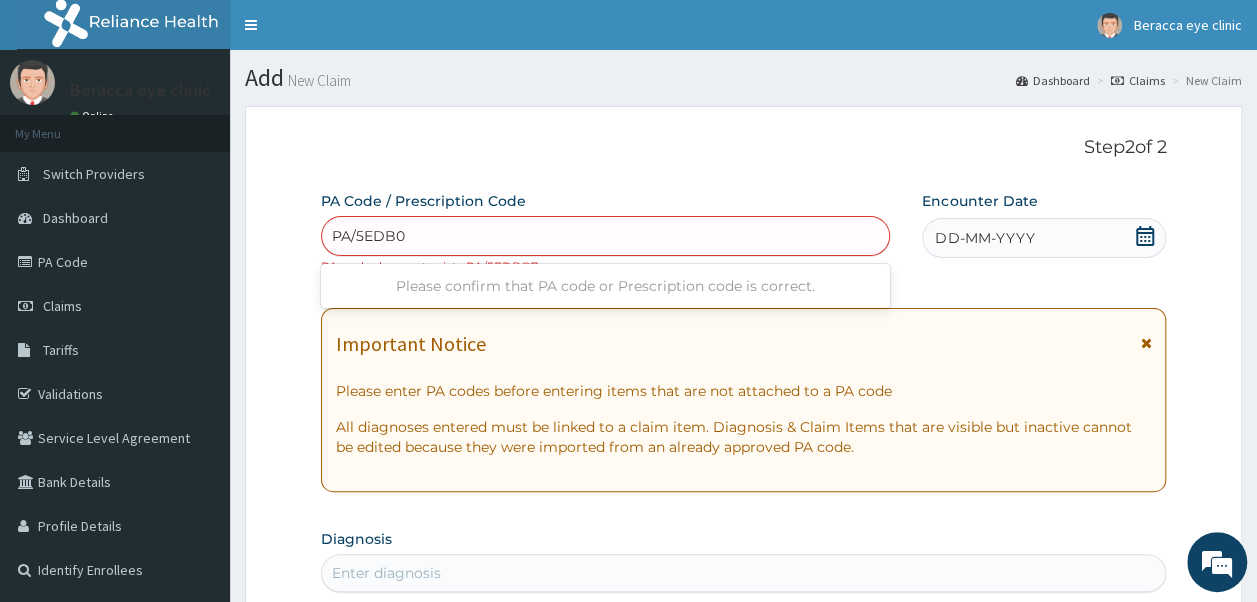 type on "PA/5EDB07" 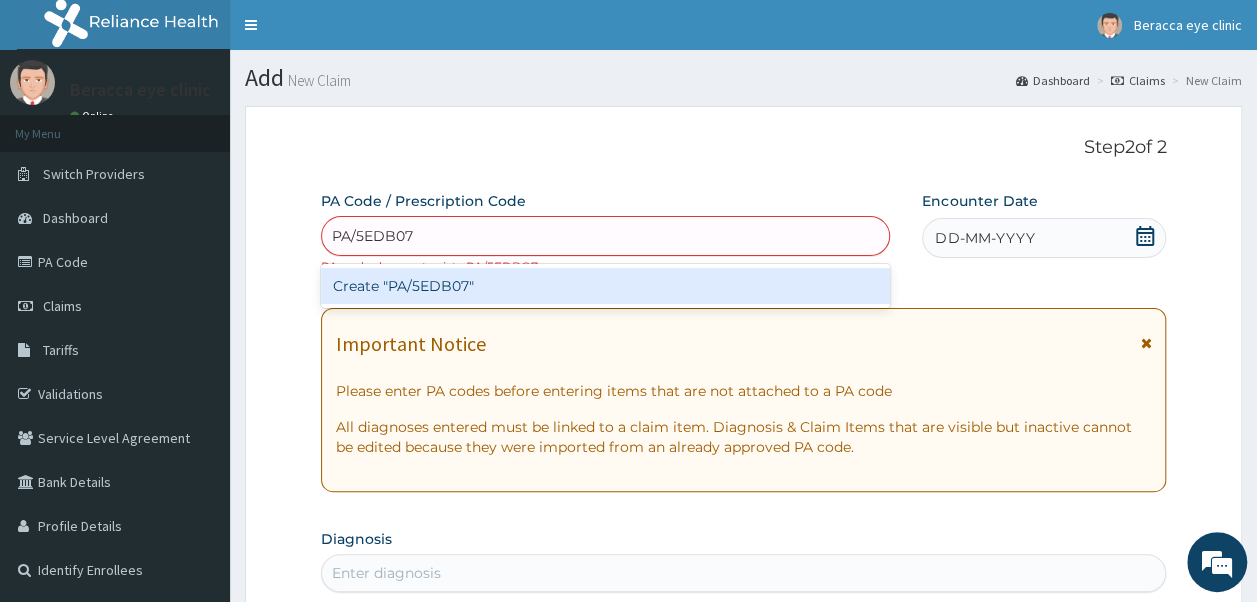click on "Create "PA/5EDB07"" at bounding box center [606, 286] 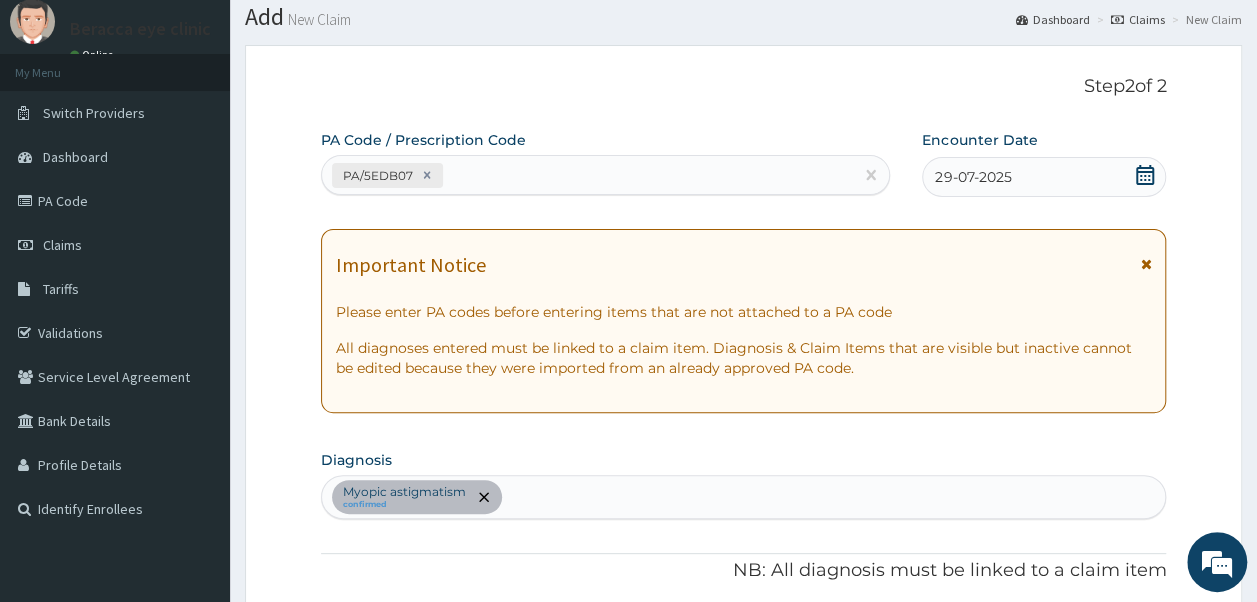 scroll, scrollTop: 30, scrollLeft: 0, axis: vertical 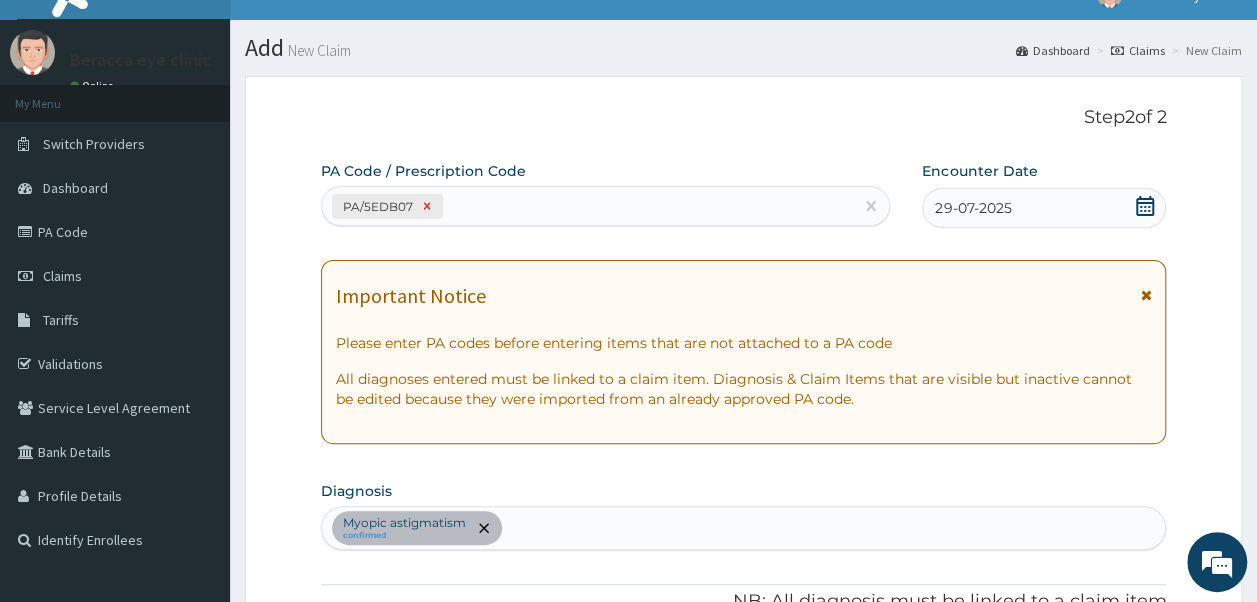 click 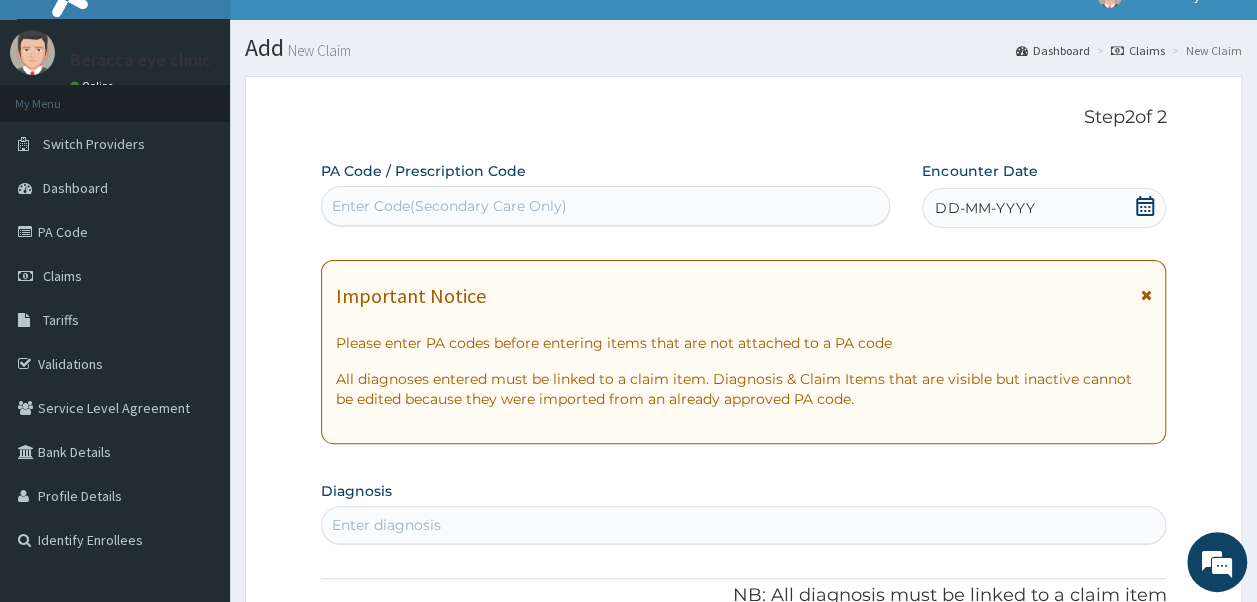 click on "Enter Code(Secondary Care Only)" at bounding box center (449, 206) 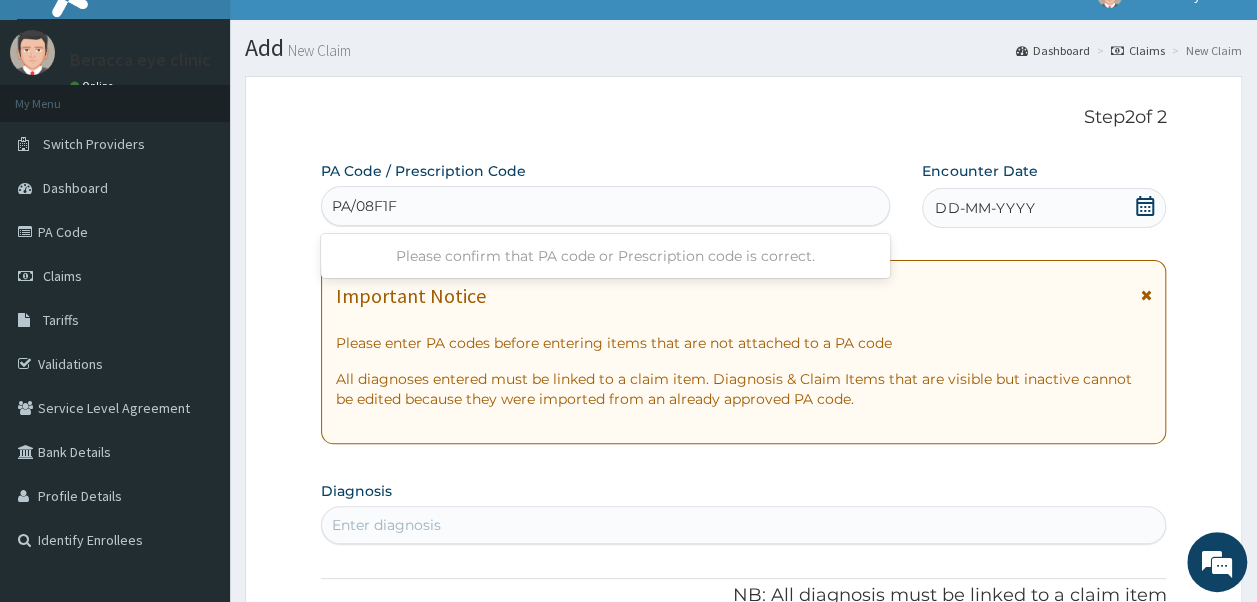 type on "PA/08F1FE" 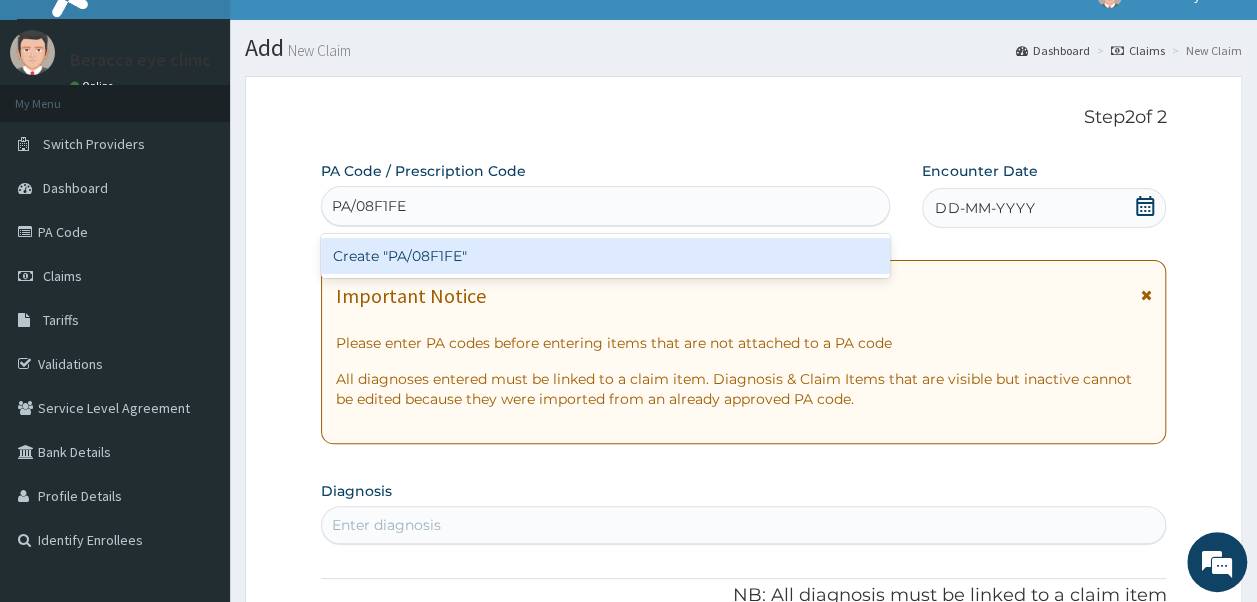 click on "Create "PA/08F1FE"" at bounding box center [606, 256] 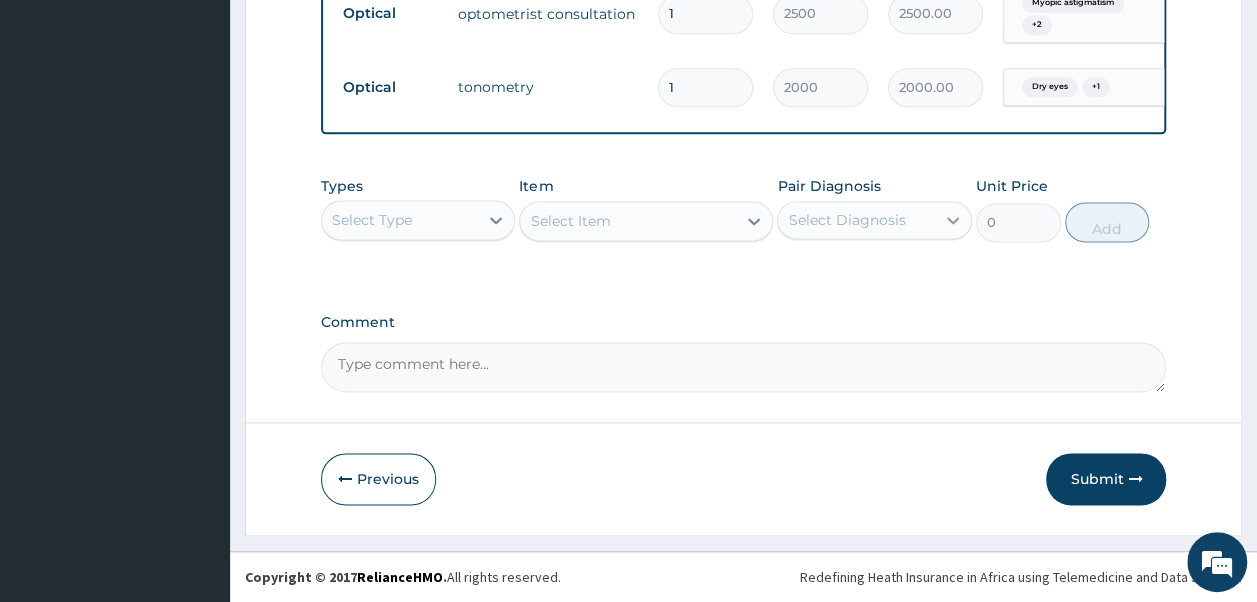scroll, scrollTop: 1258, scrollLeft: 0, axis: vertical 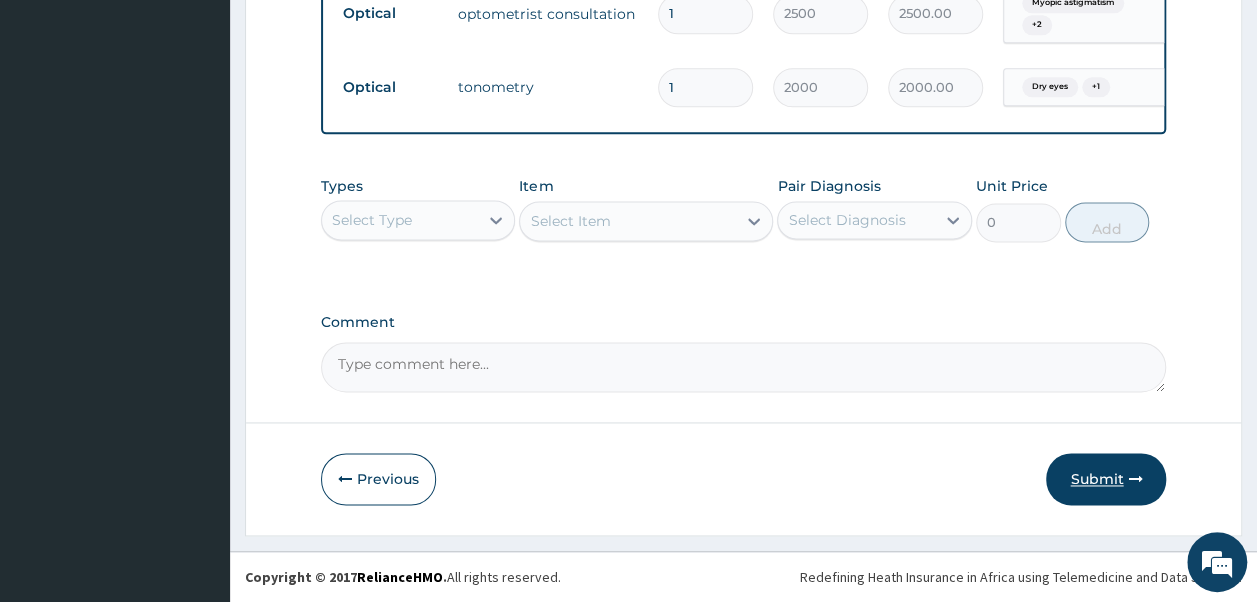 click on "Submit" at bounding box center (1106, 479) 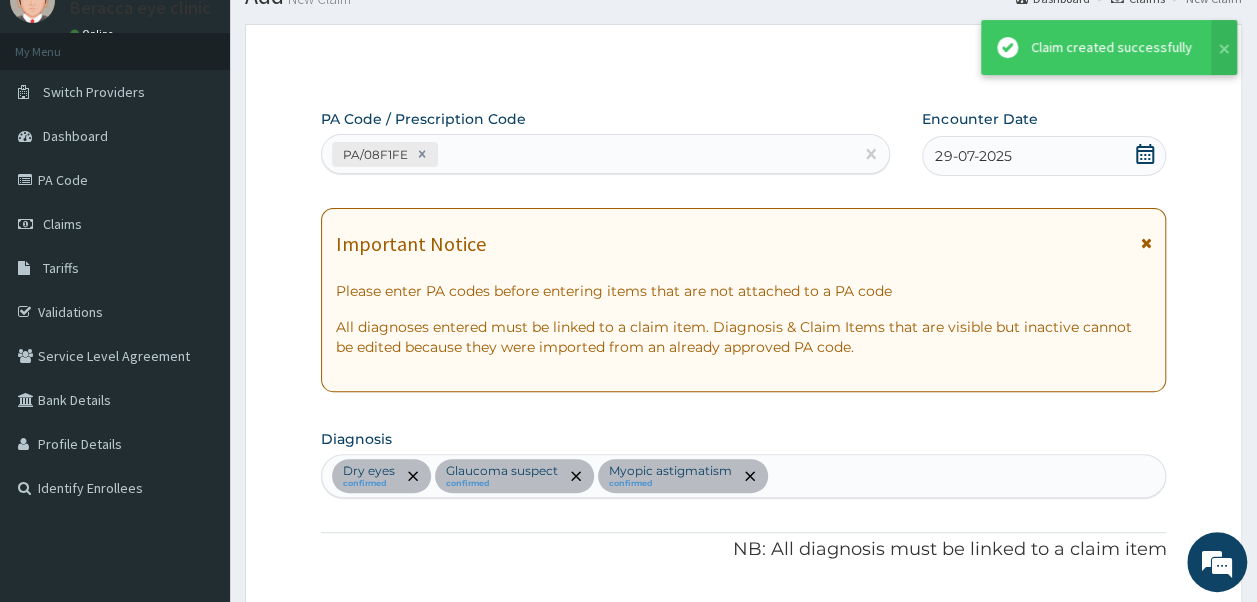 scroll, scrollTop: 1258, scrollLeft: 0, axis: vertical 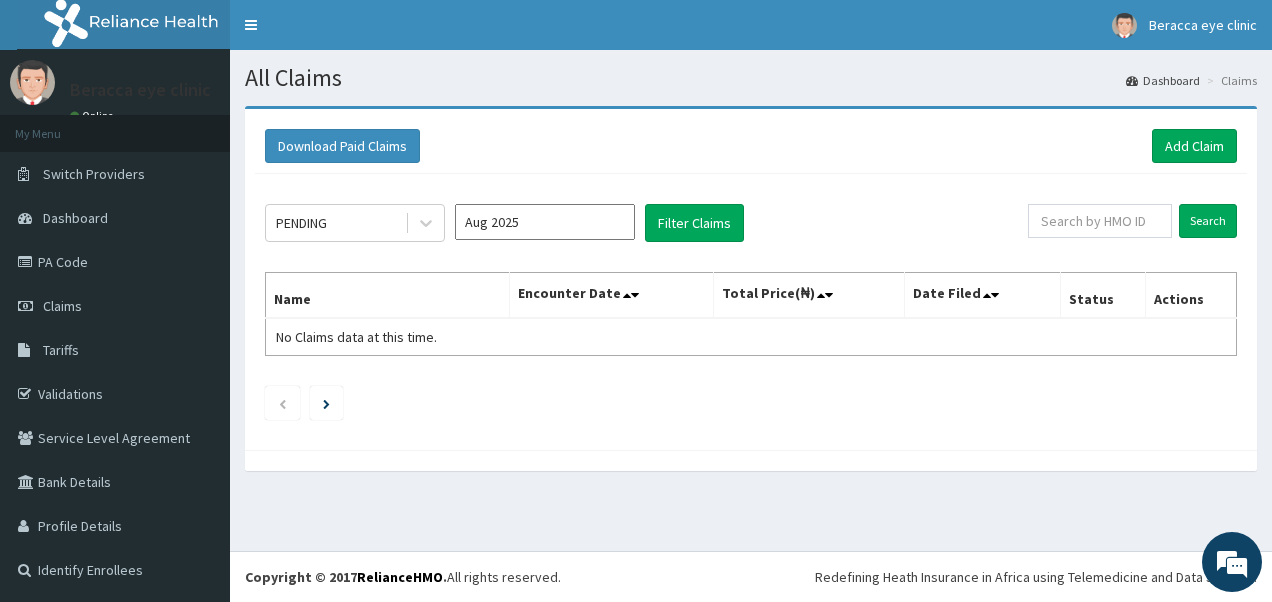 click on "Aug 2025" at bounding box center [545, 222] 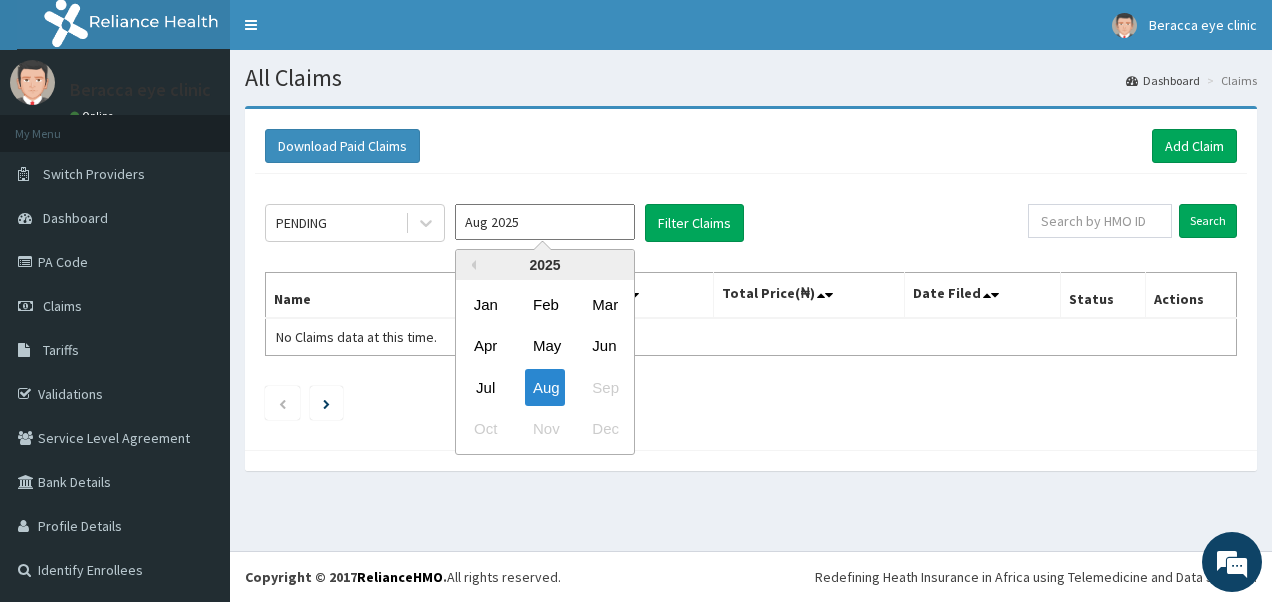 drag, startPoint x: 479, startPoint y: 395, endPoint x: 496, endPoint y: 383, distance: 20.808653 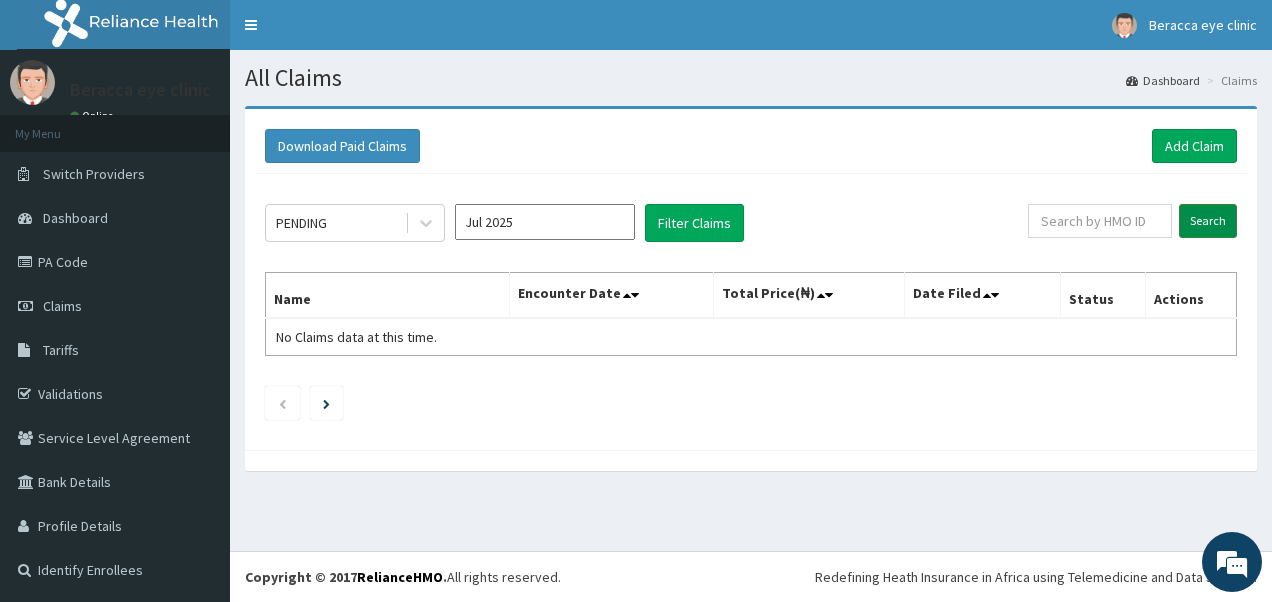 click on "Search" at bounding box center [1208, 221] 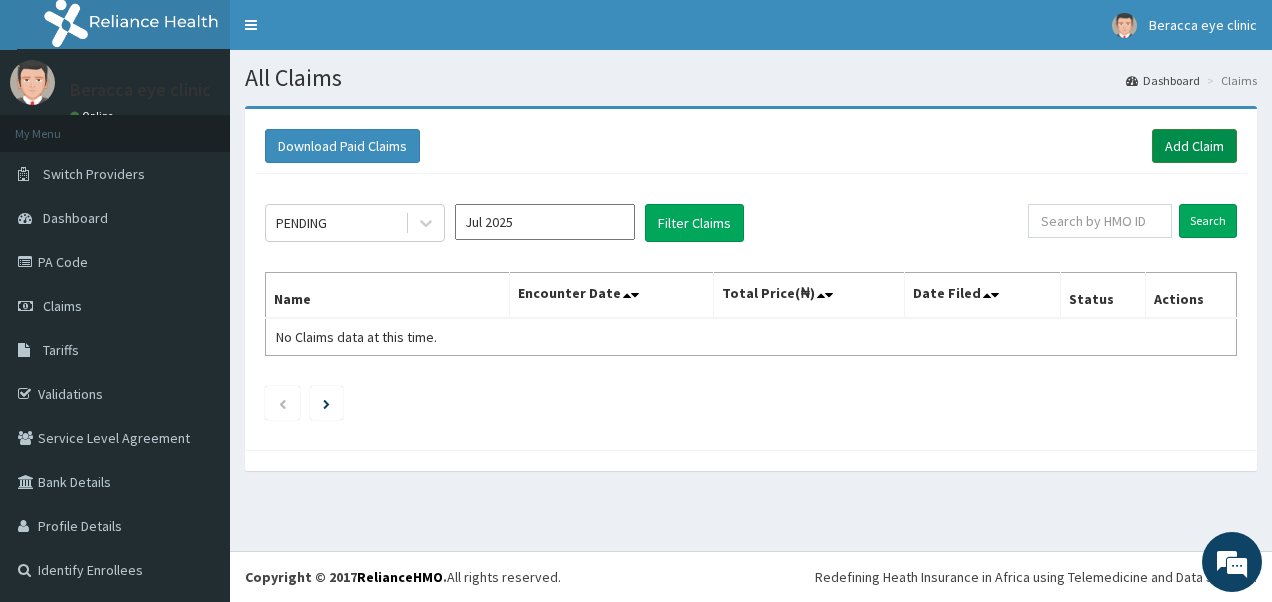 click on "Add Claim" at bounding box center [1194, 146] 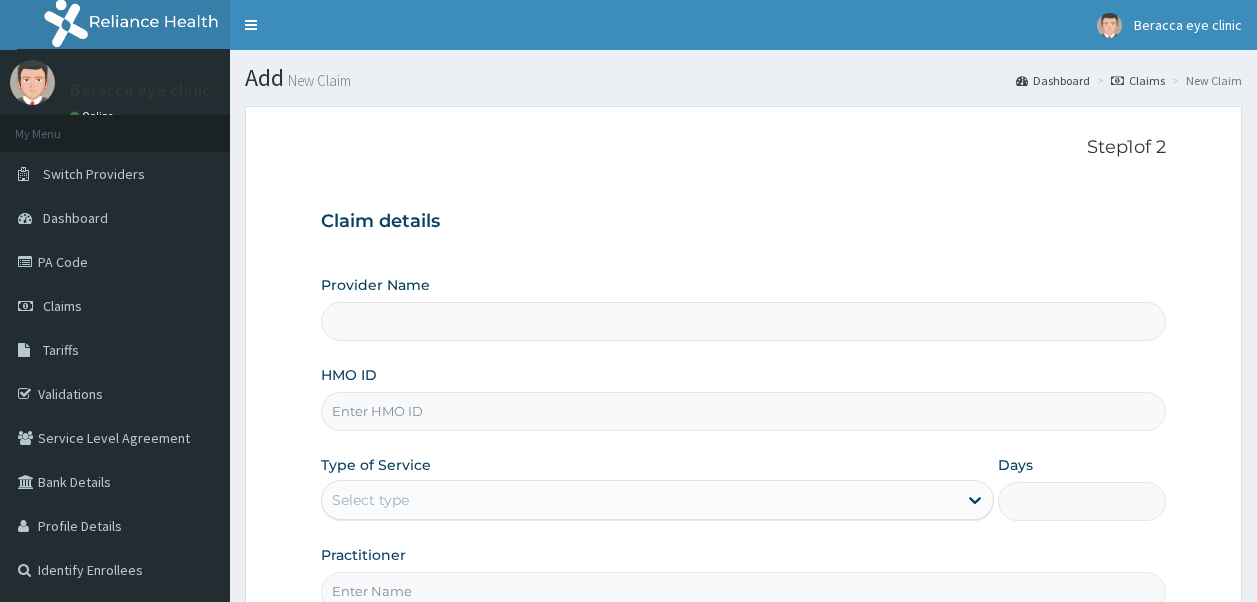 scroll, scrollTop: 0, scrollLeft: 0, axis: both 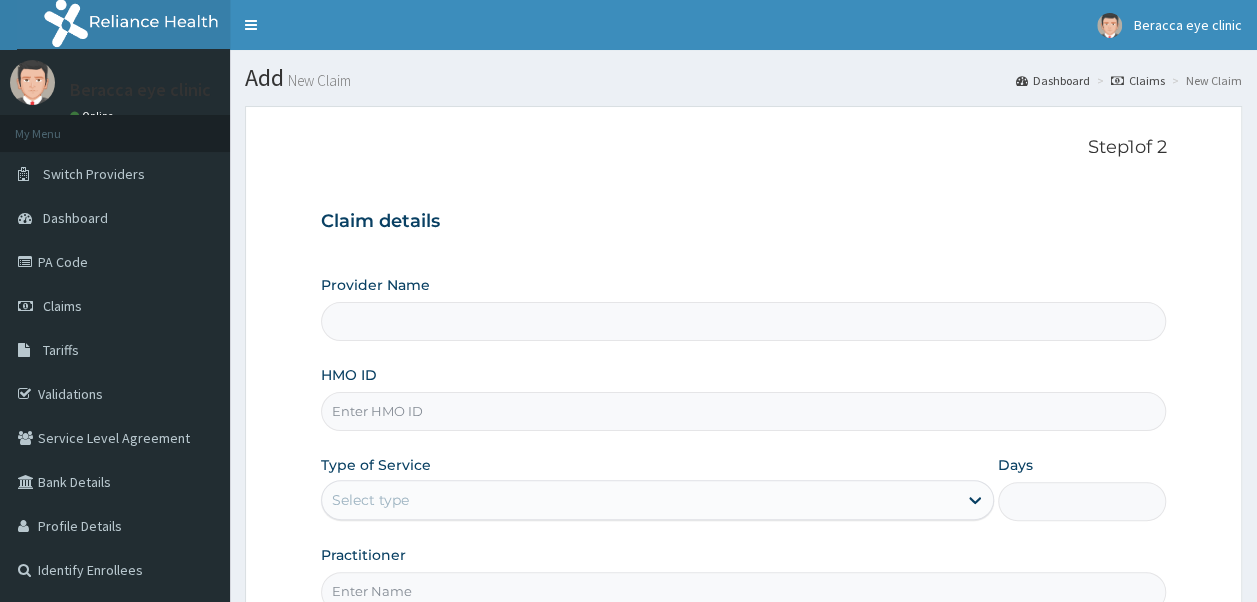 click on "HMO ID" at bounding box center (744, 411) 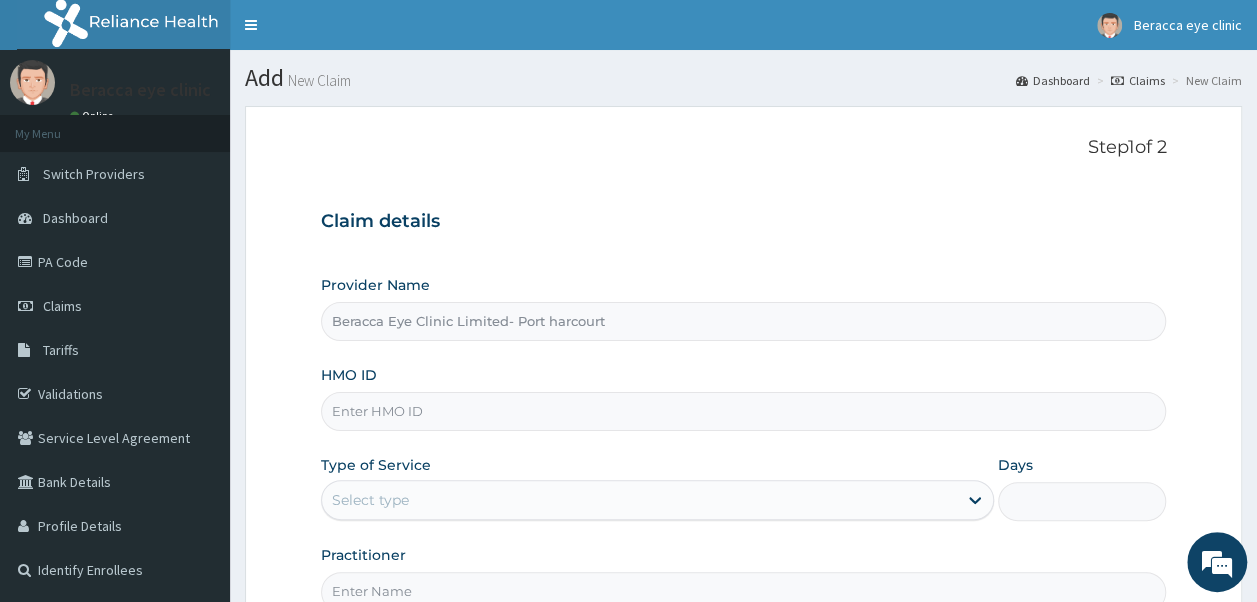 paste on "[LICENSE]" 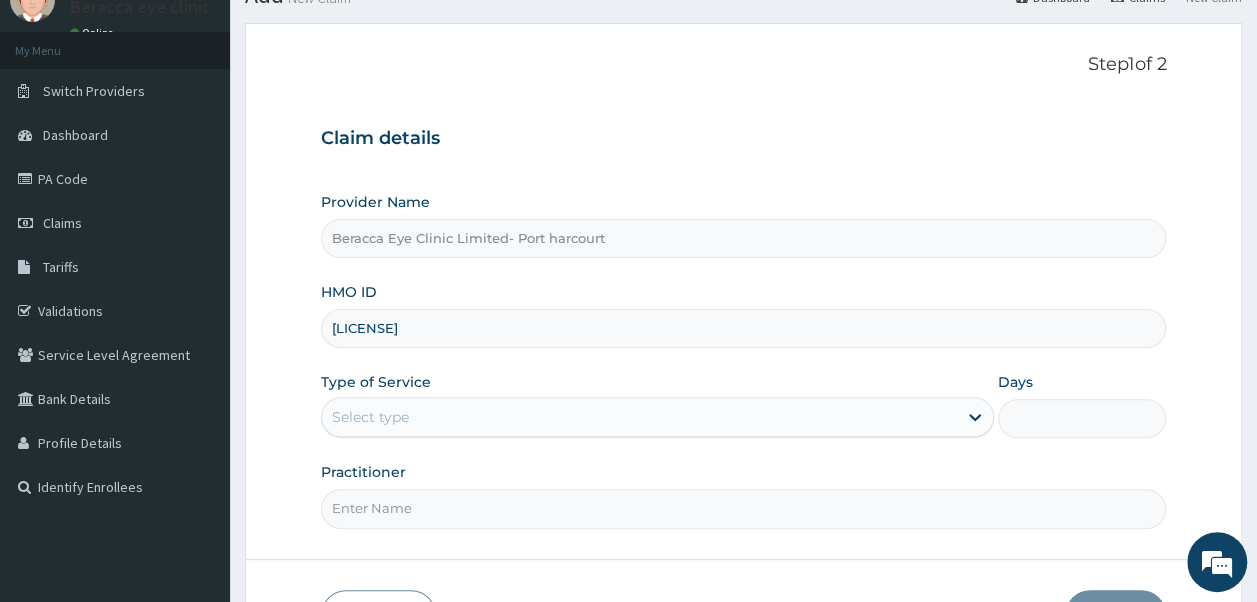 scroll, scrollTop: 216, scrollLeft: 0, axis: vertical 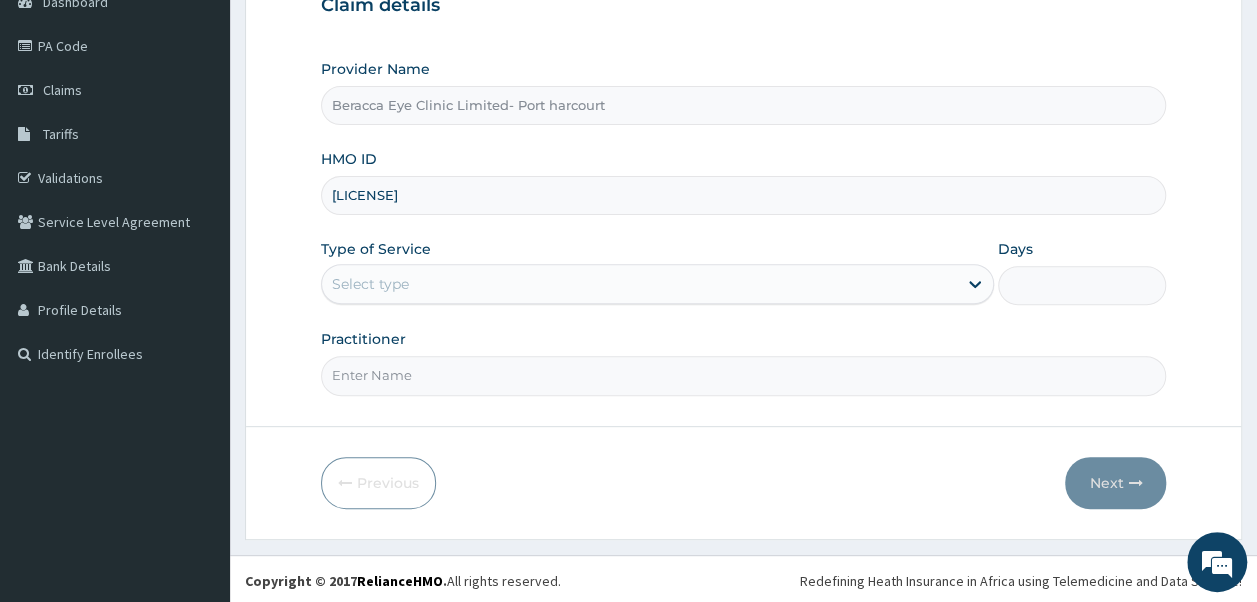 type on "[LICENSE]" 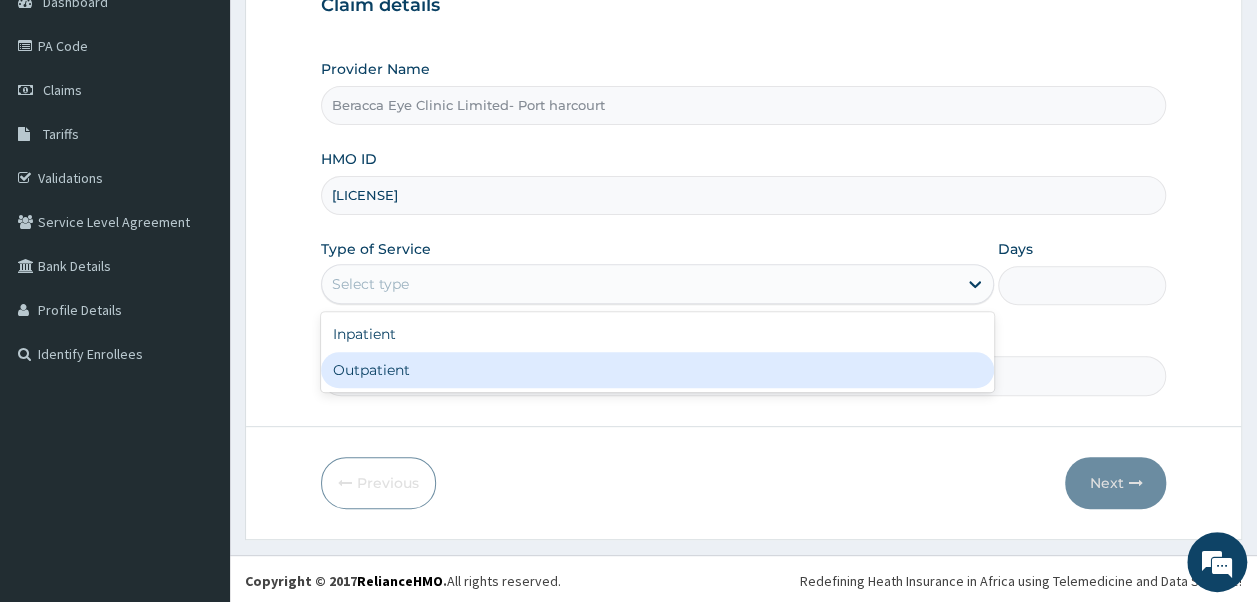 drag, startPoint x: 458, startPoint y: 376, endPoint x: 557, endPoint y: 350, distance: 102.357216 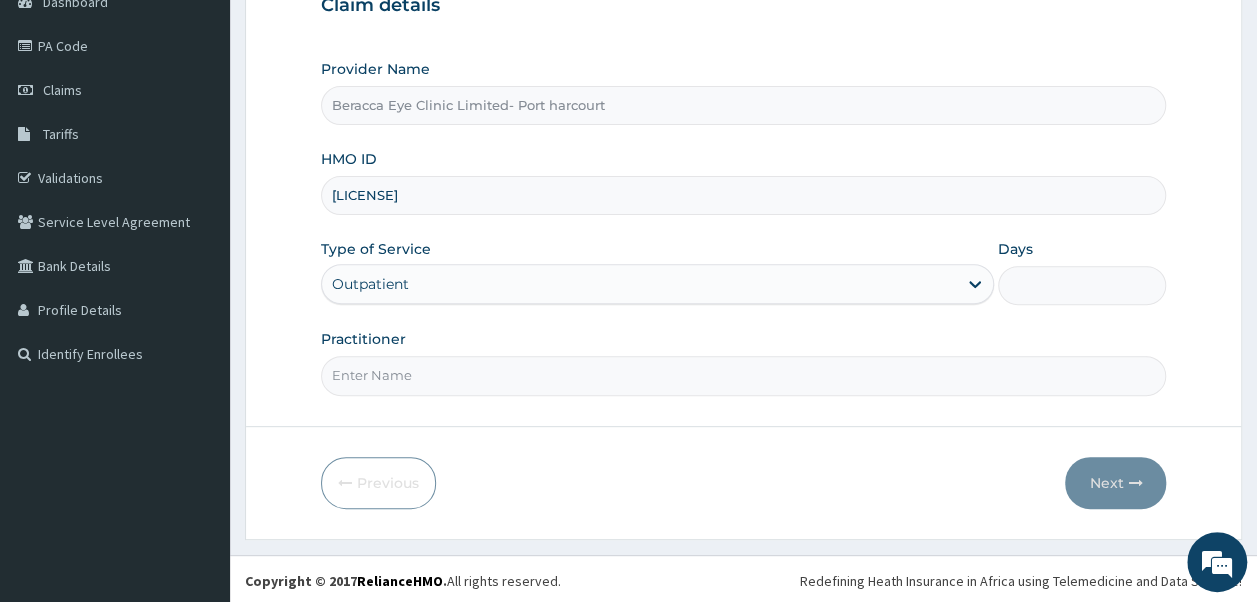type on "1" 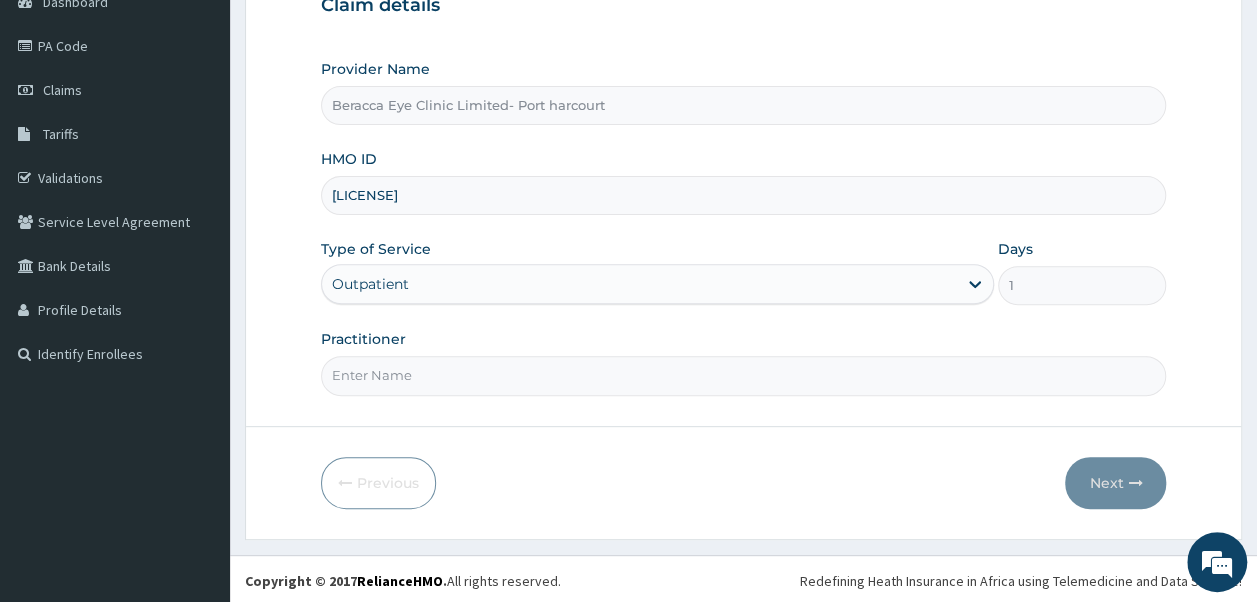 scroll, scrollTop: 0, scrollLeft: 0, axis: both 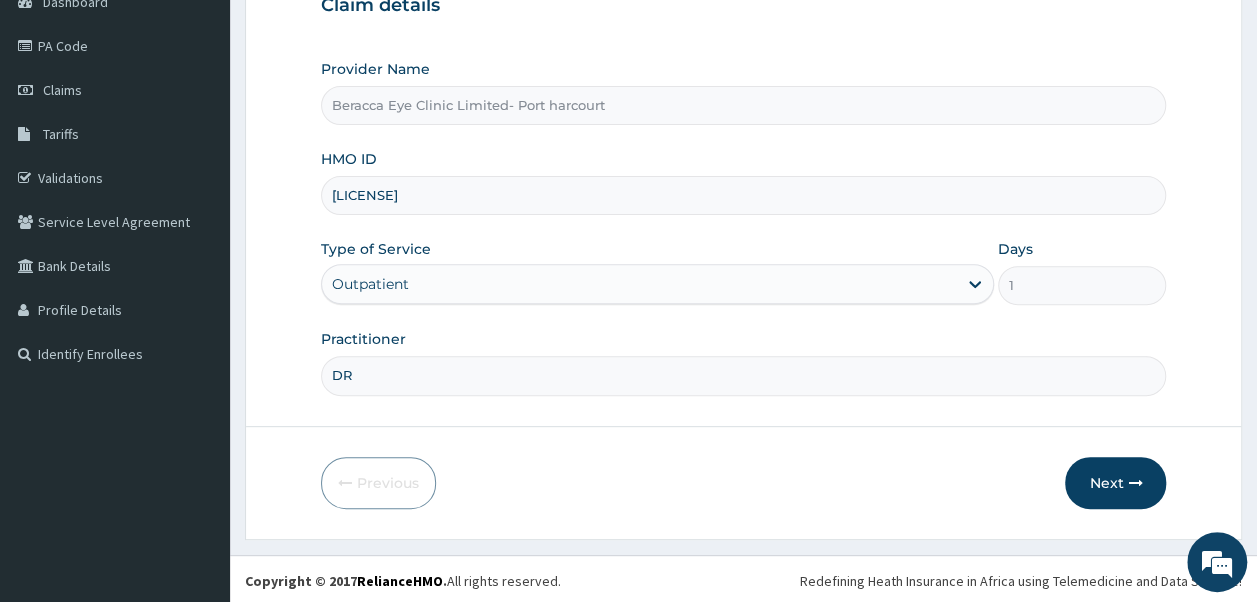 type on "DR.GAIL" 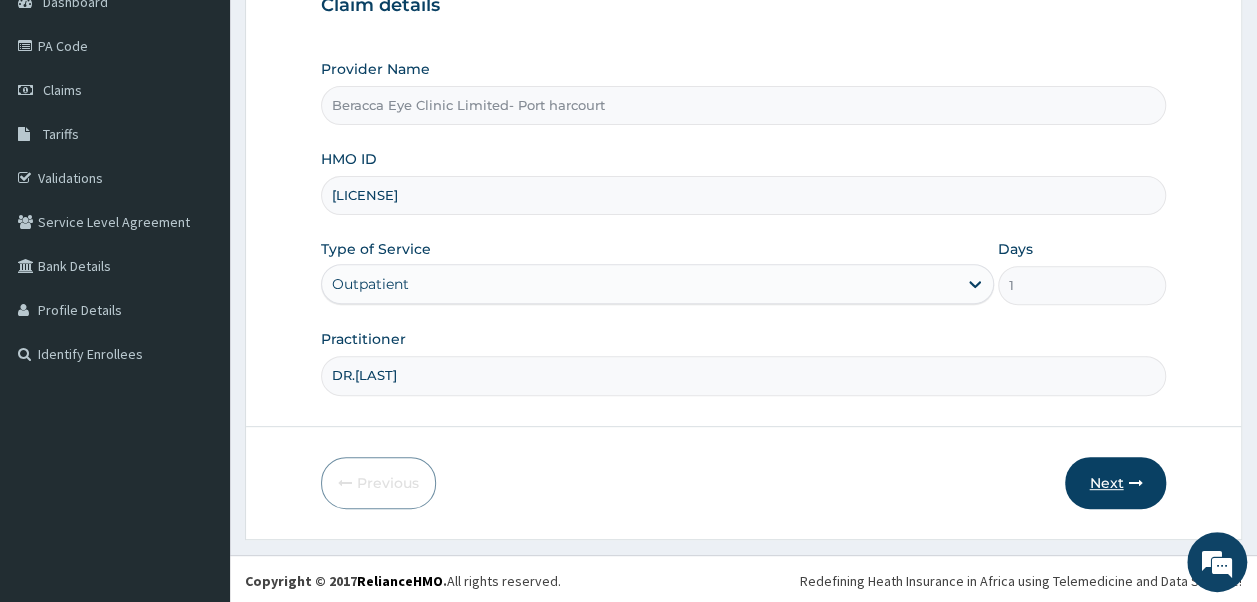 click on "Next" at bounding box center (1115, 483) 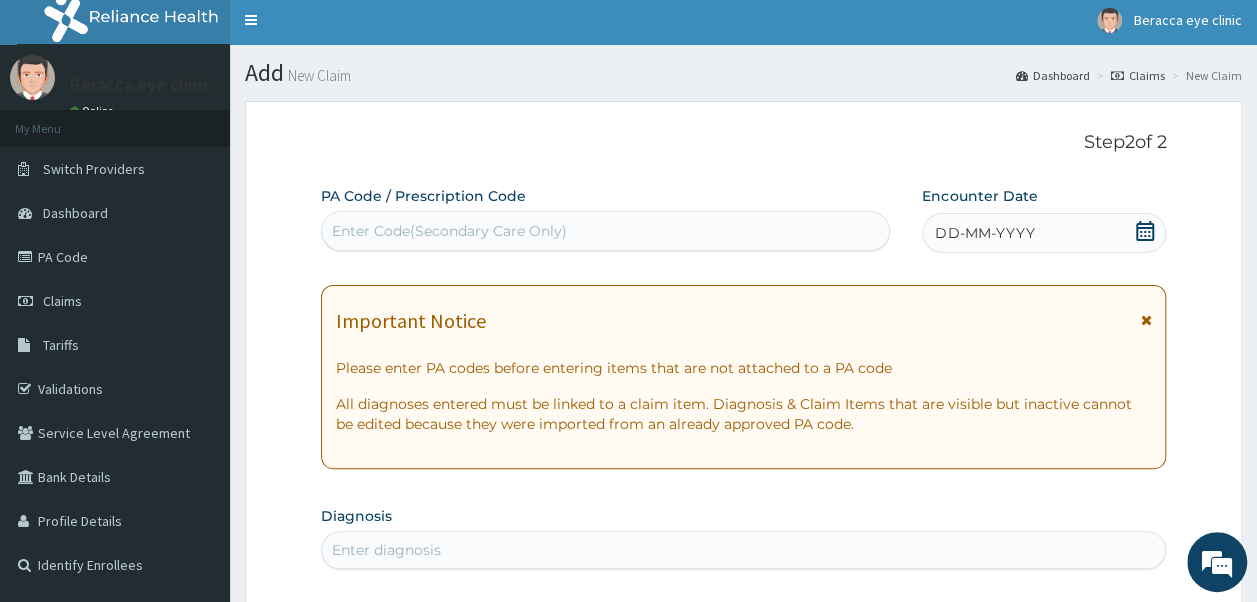 scroll, scrollTop: 0, scrollLeft: 0, axis: both 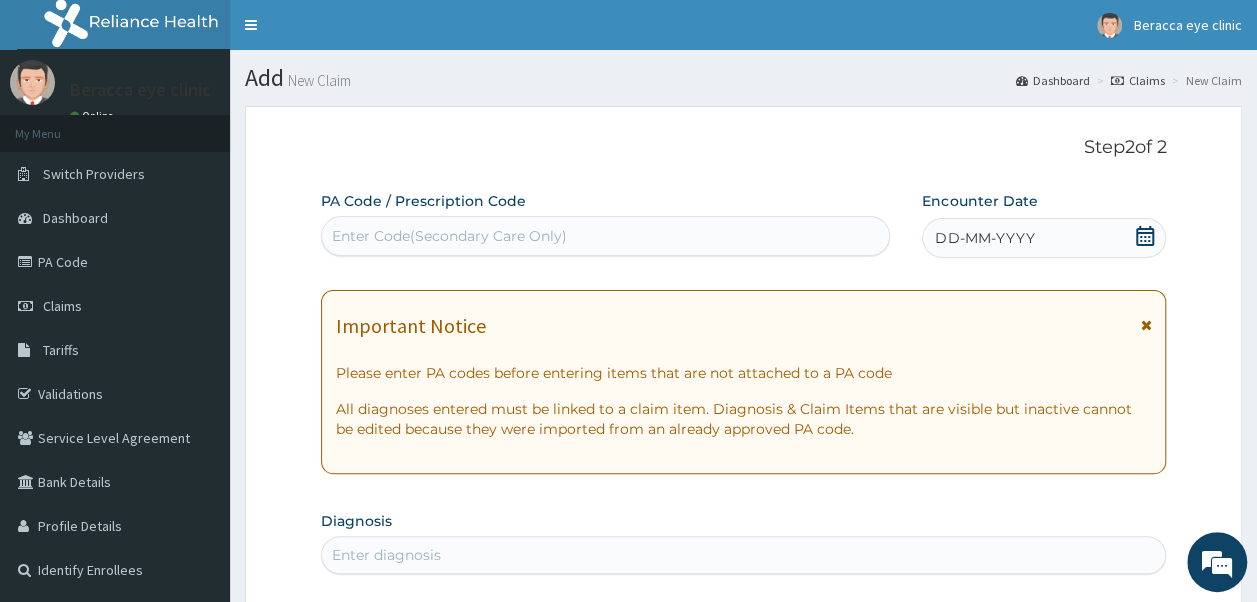 click on "Enter Code(Secondary Care Only)" at bounding box center (606, 236) 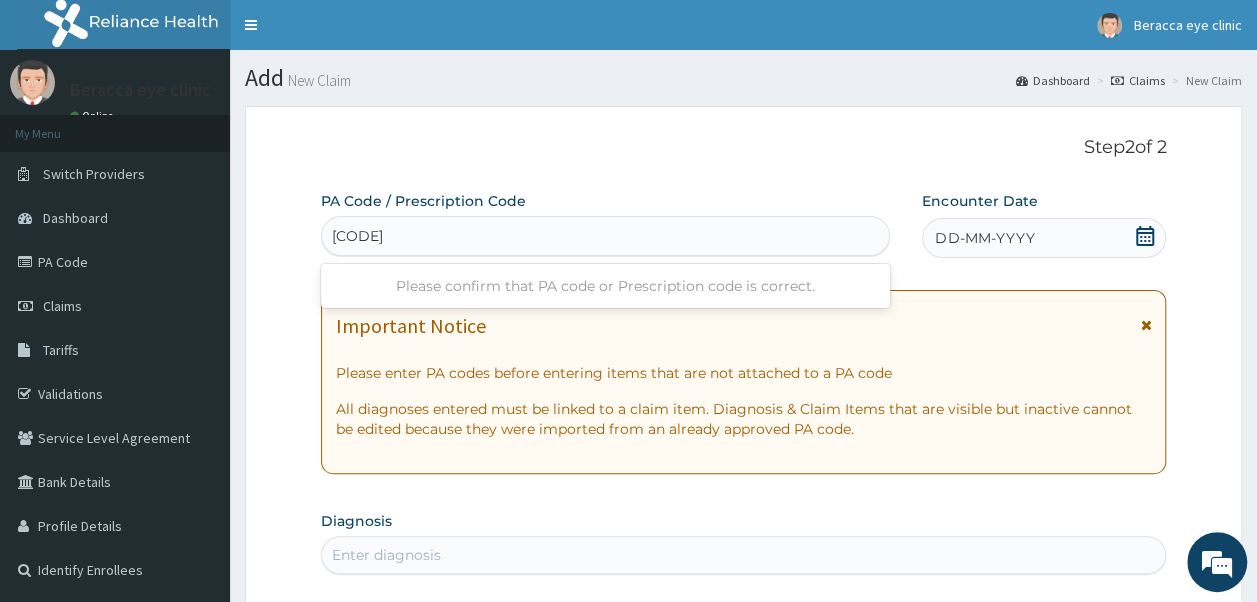 type on "PA/80388C" 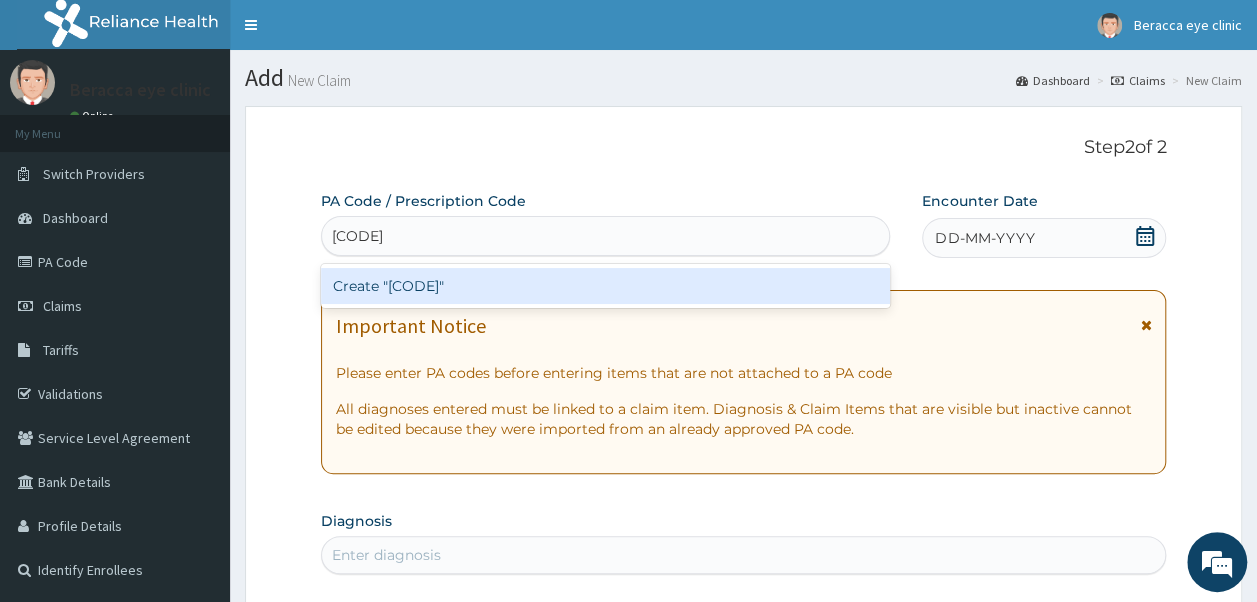click on "Create "PA/80388C"" at bounding box center (606, 286) 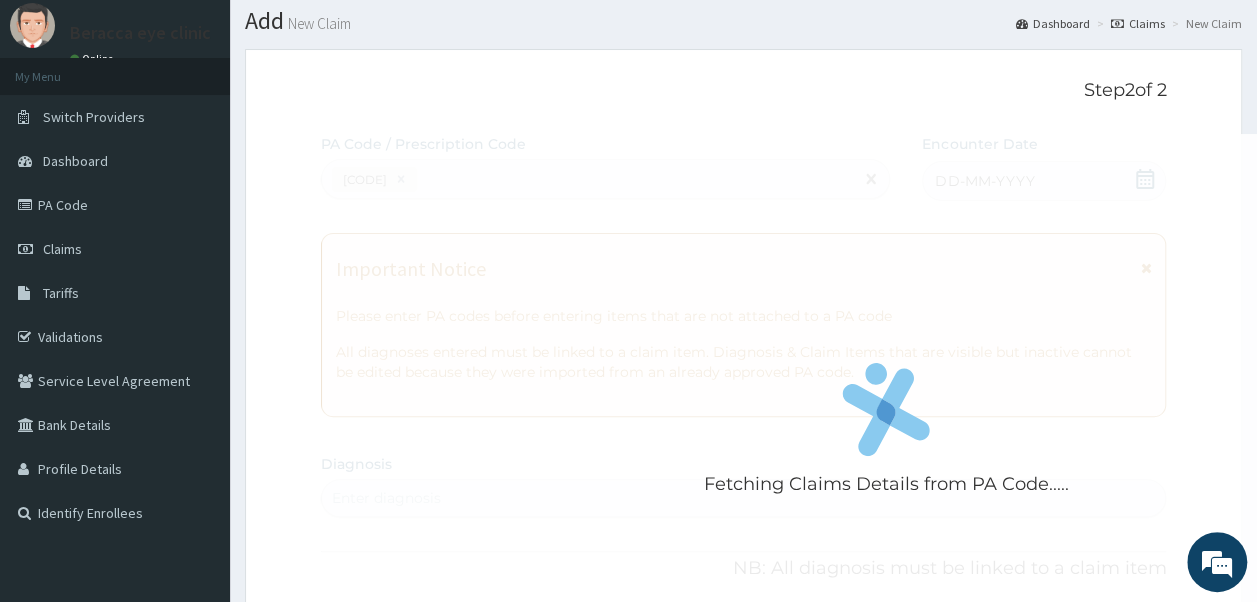 scroll, scrollTop: 100, scrollLeft: 0, axis: vertical 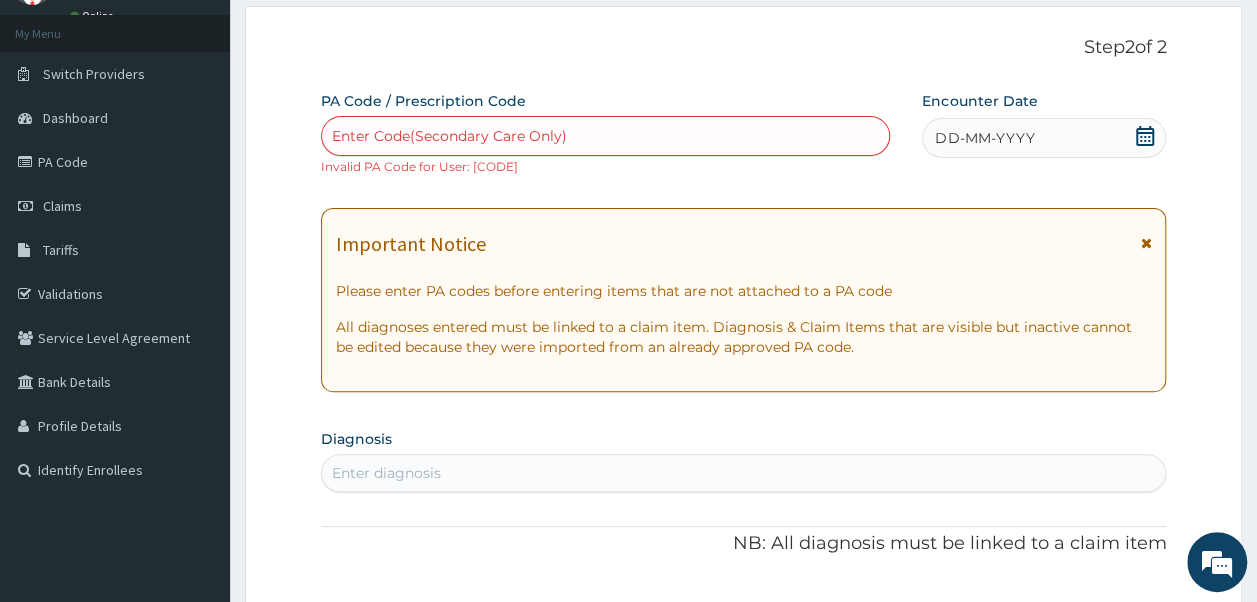 click on "Enter Code(Secondary Care Only)" at bounding box center [606, 136] 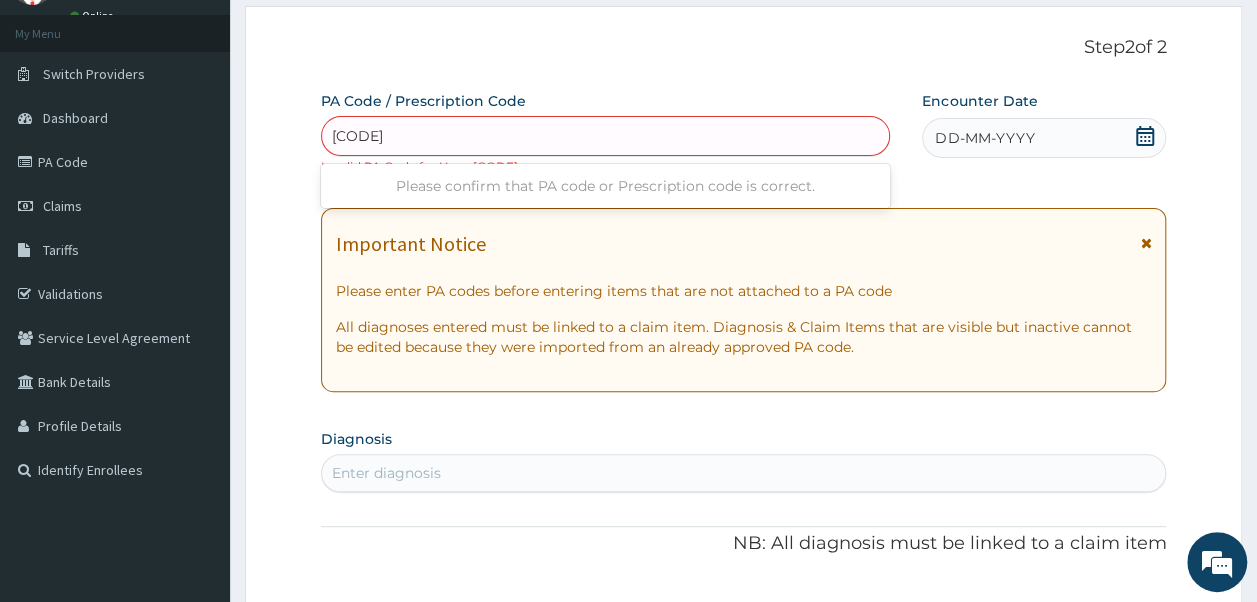 type on "PA/8O388C" 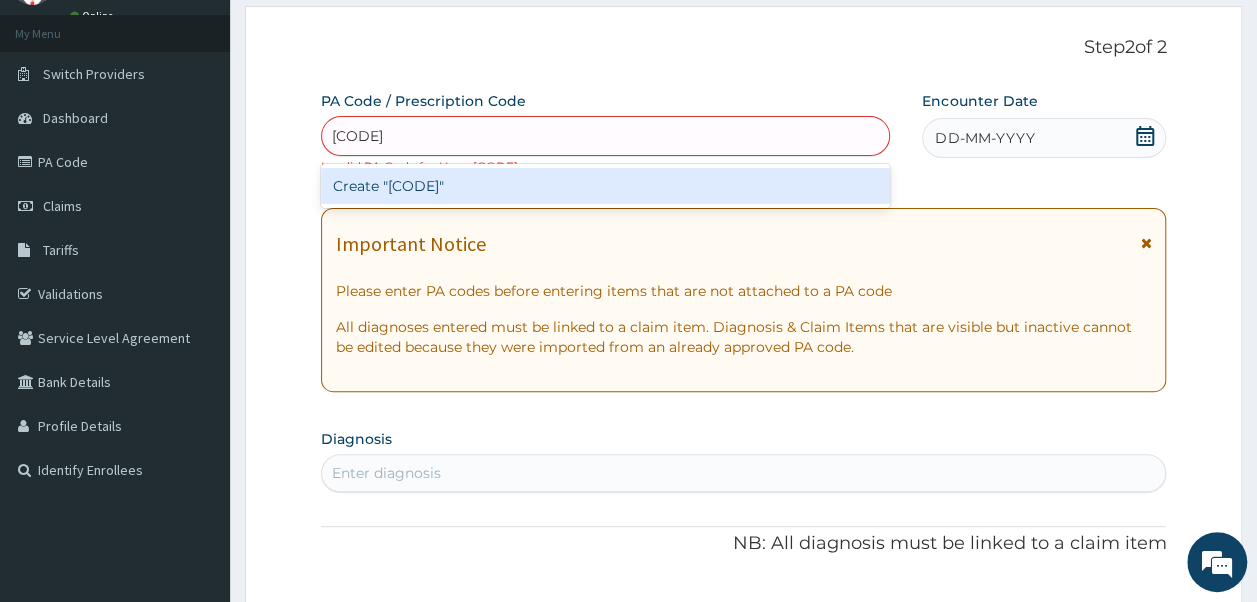 click on "Create "PA/8O388C"" at bounding box center (606, 186) 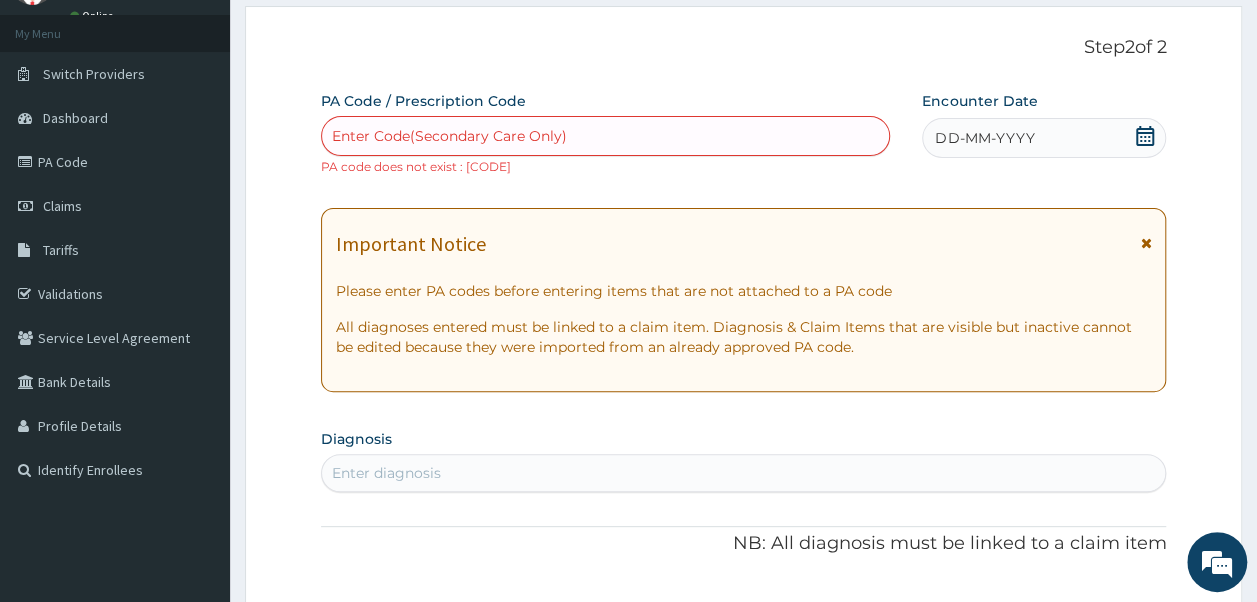 click on "Enter Code(Secondary Care Only)" at bounding box center (606, 136) 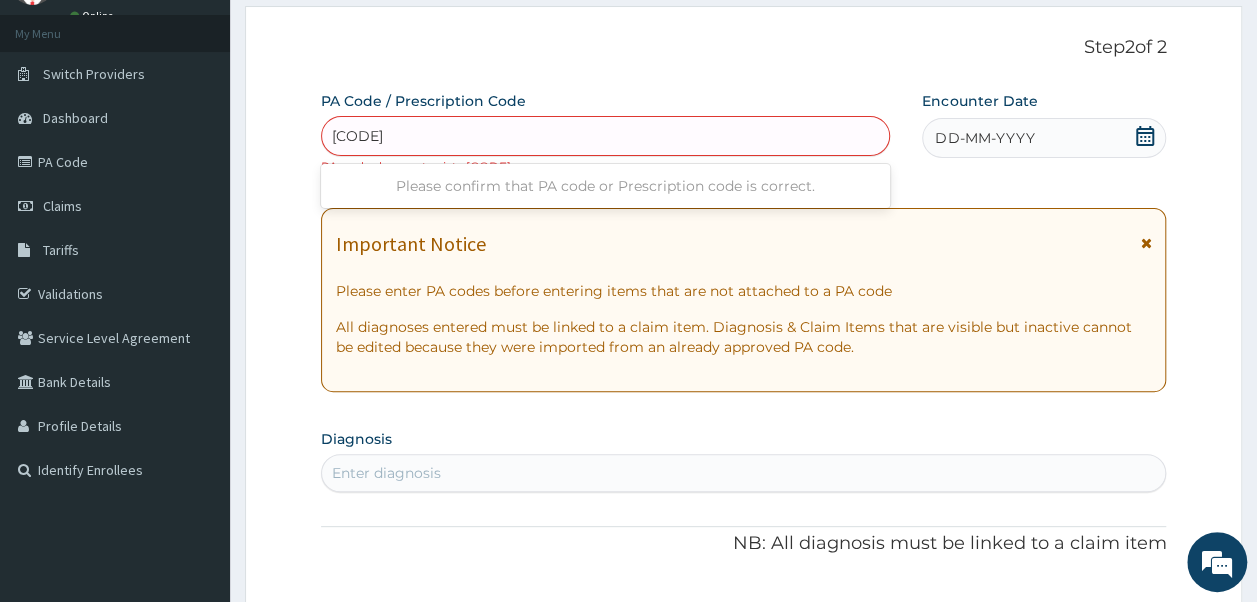 type on "PA/80388C" 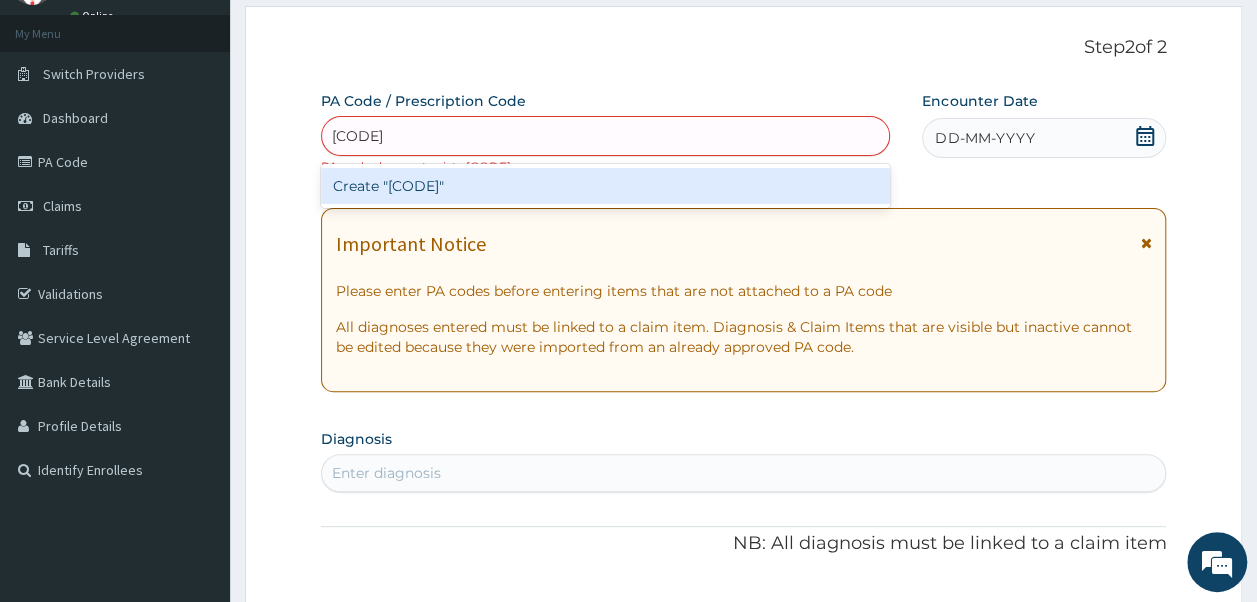 click on "Create "PA/80388C"" at bounding box center [606, 186] 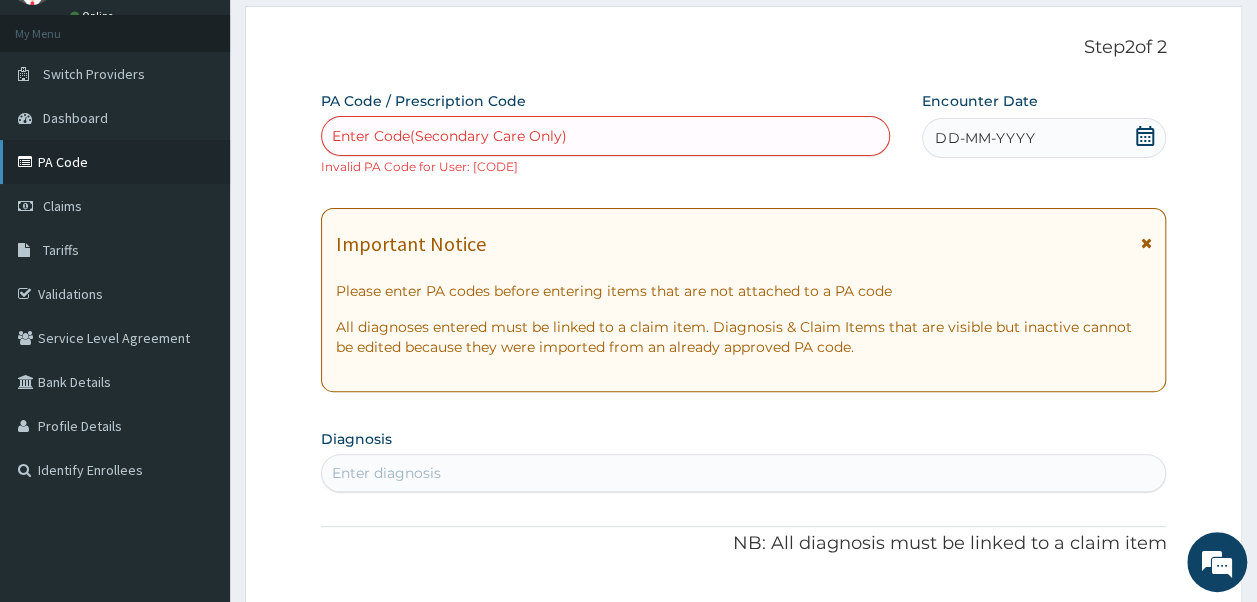 click on "PA Code" at bounding box center (115, 162) 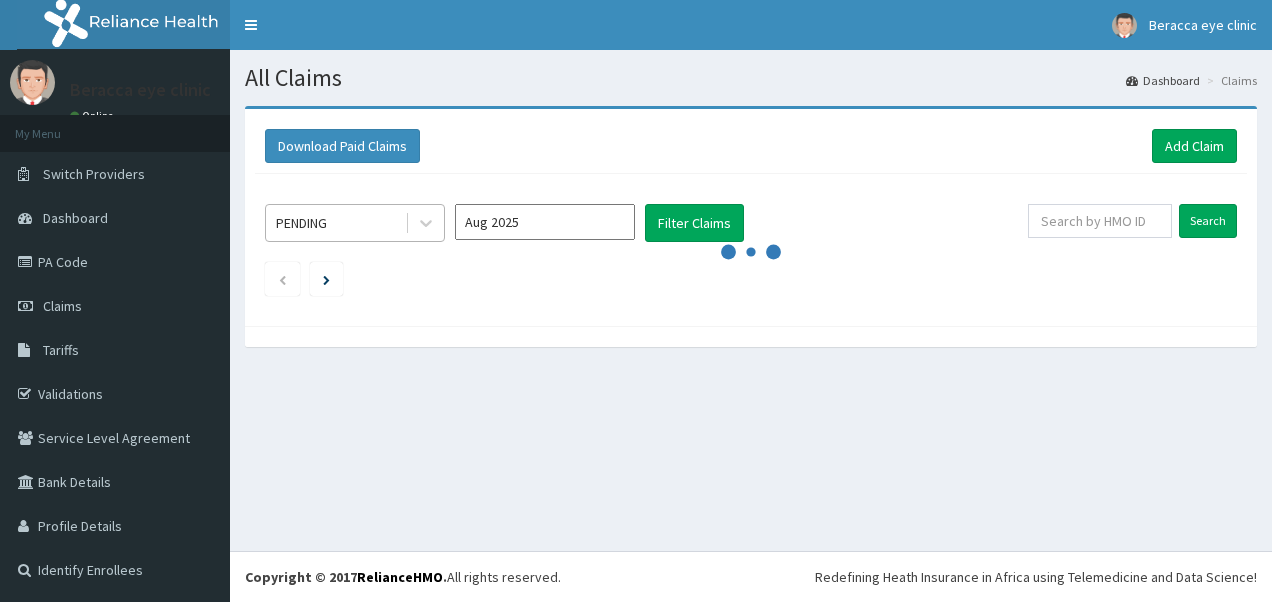 scroll, scrollTop: 0, scrollLeft: 0, axis: both 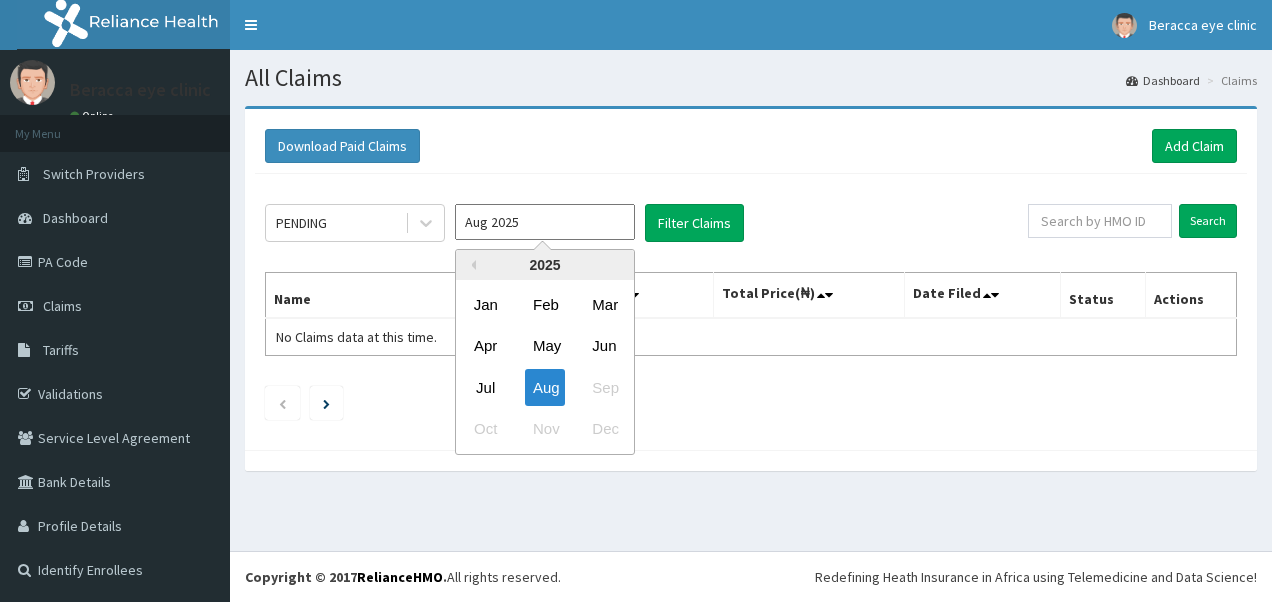 click on "Aug 2025" at bounding box center [545, 222] 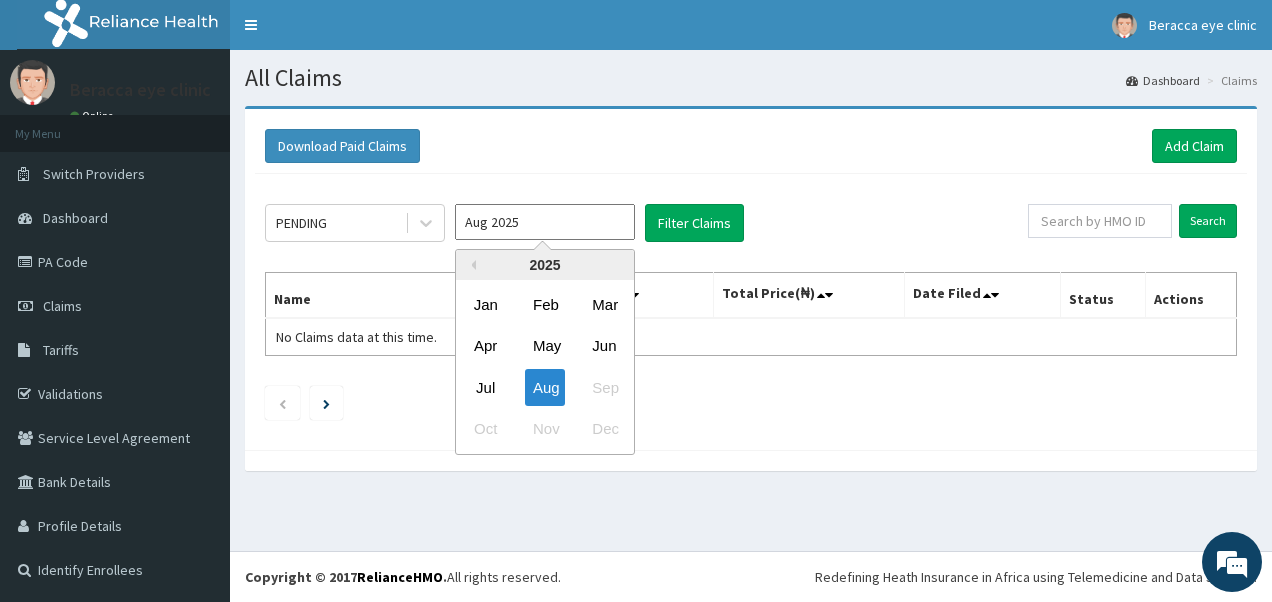 drag, startPoint x: 470, startPoint y: 386, endPoint x: 525, endPoint y: 354, distance: 63.631752 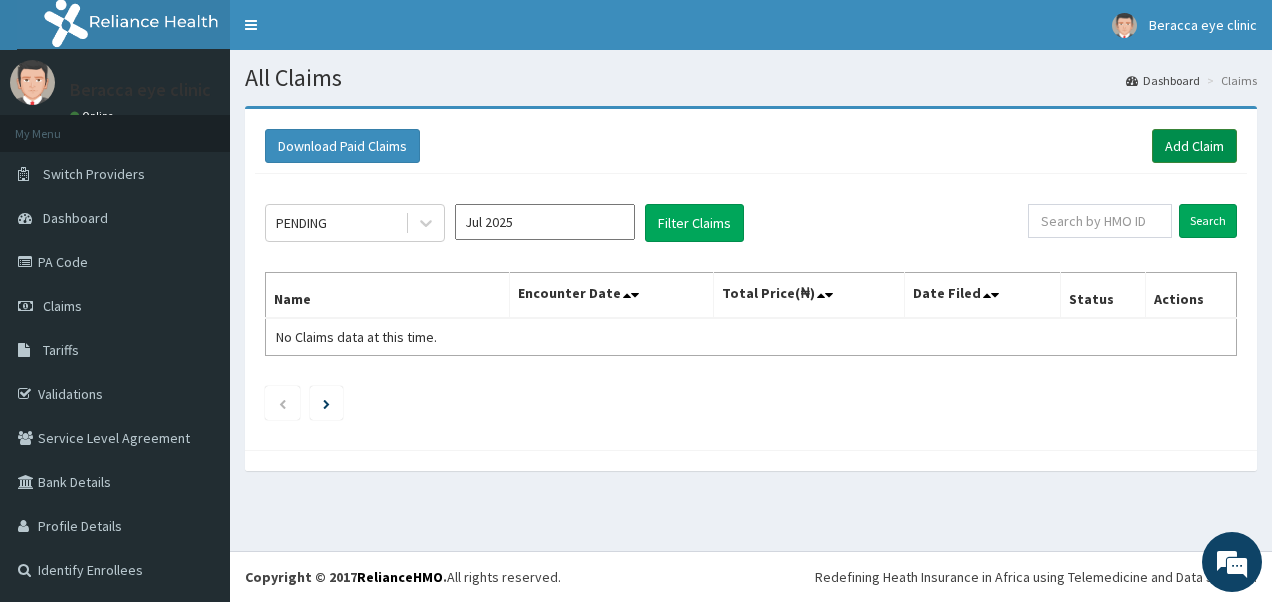 click on "Add Claim" at bounding box center (1194, 146) 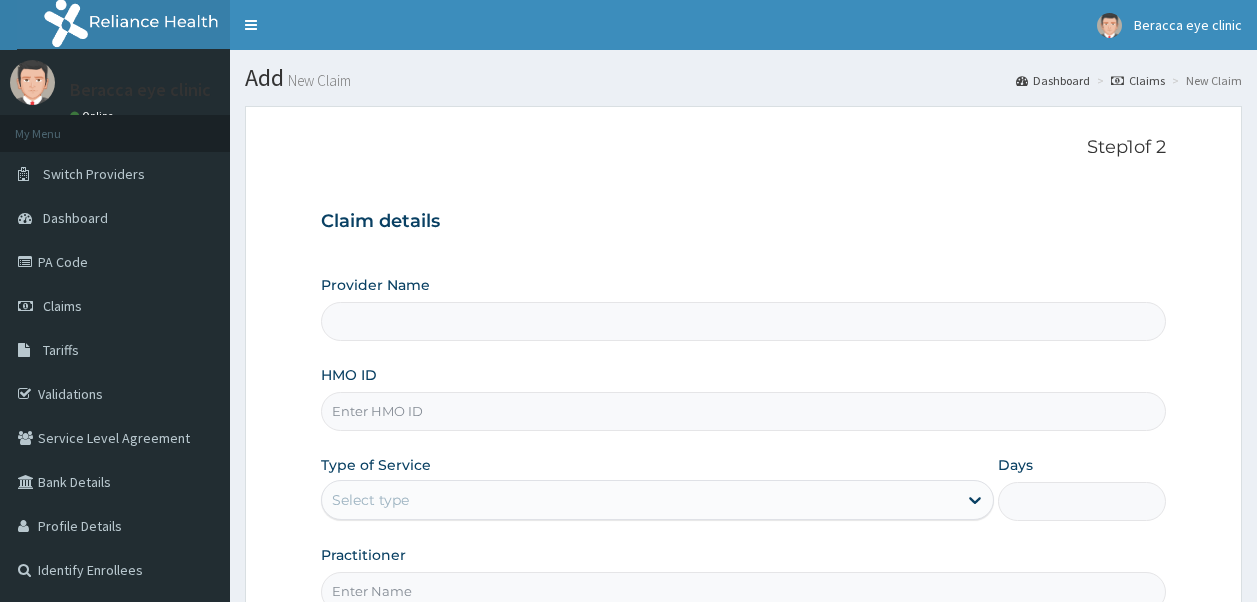 scroll, scrollTop: 0, scrollLeft: 0, axis: both 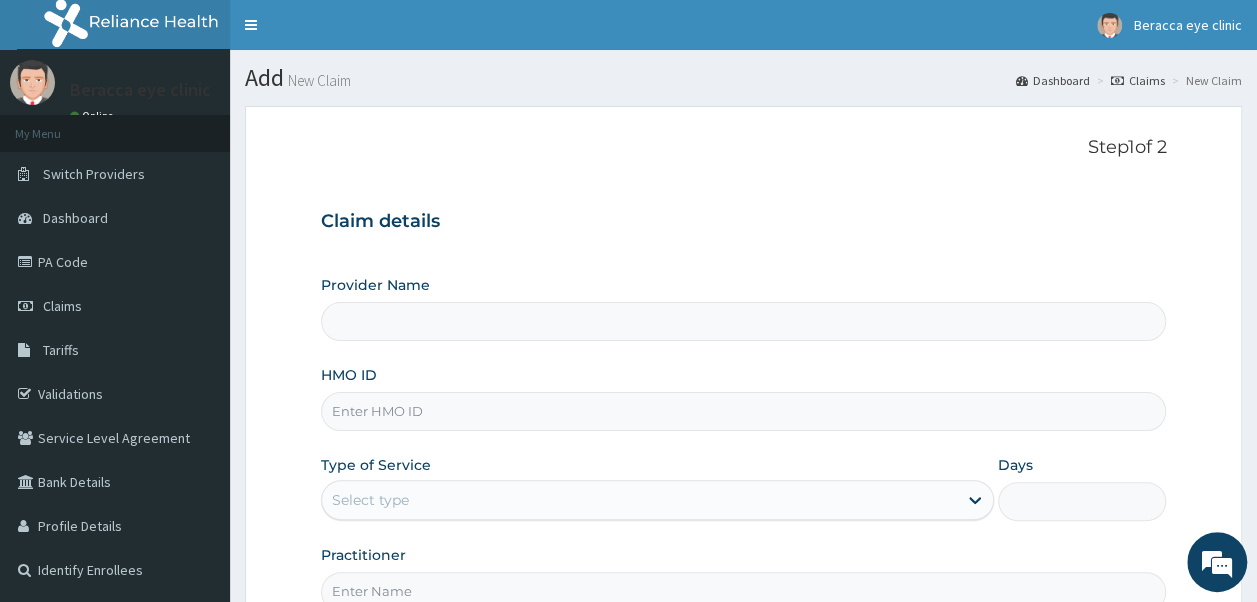 click on "HMO ID" at bounding box center (744, 411) 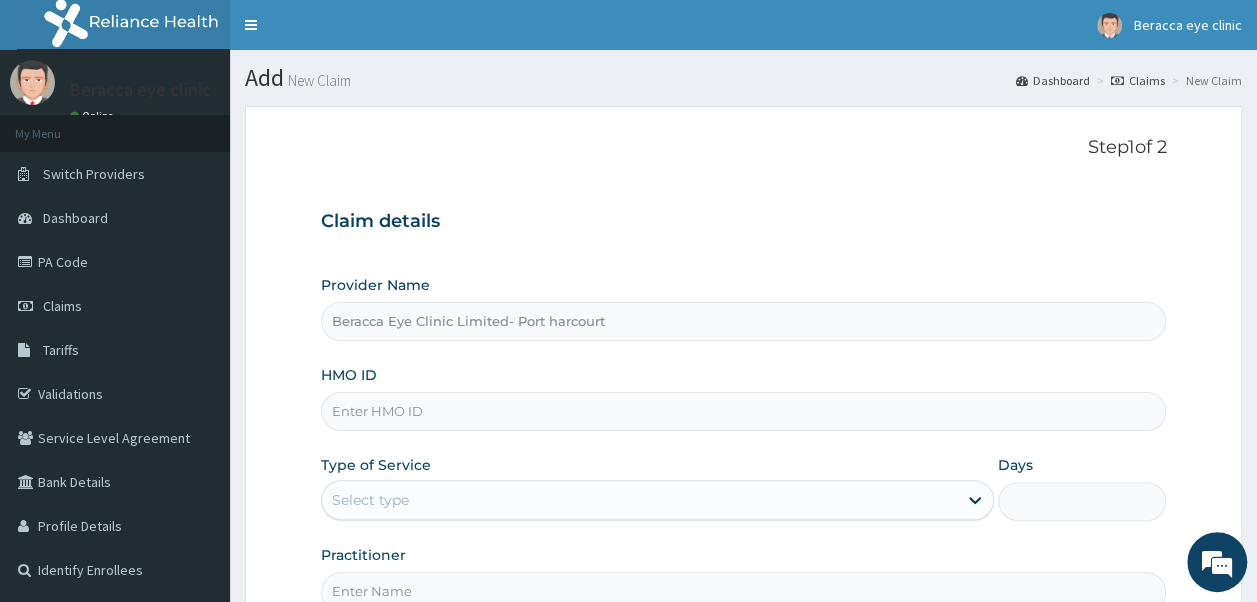 paste on "KAY/10084/C" 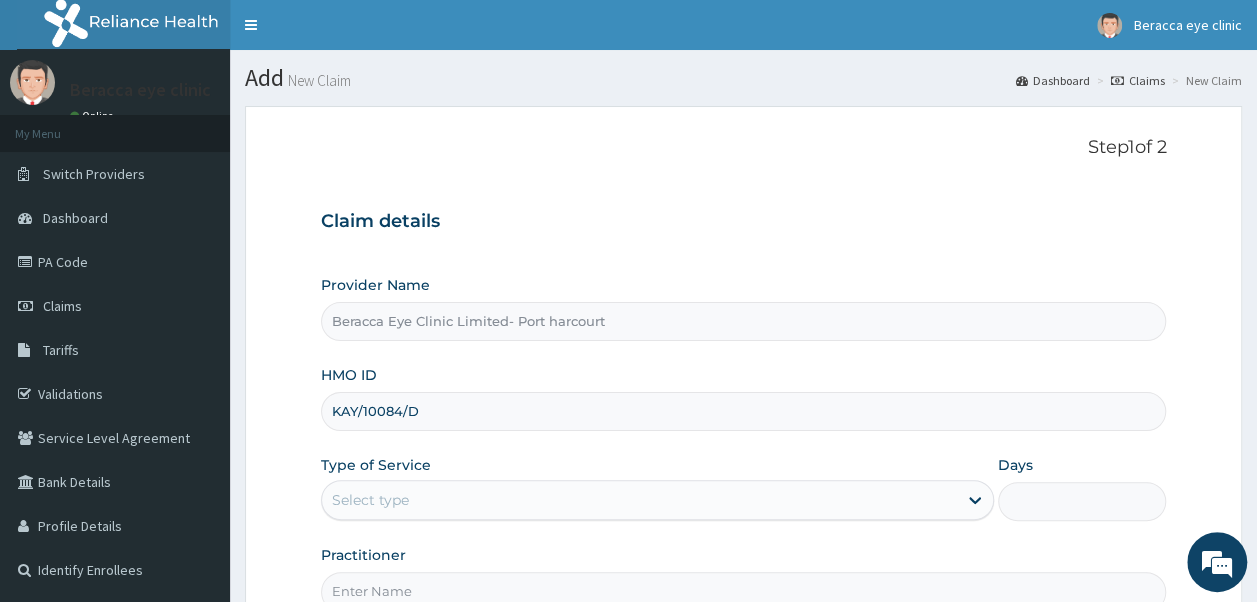 type on "KAY/10084/D" 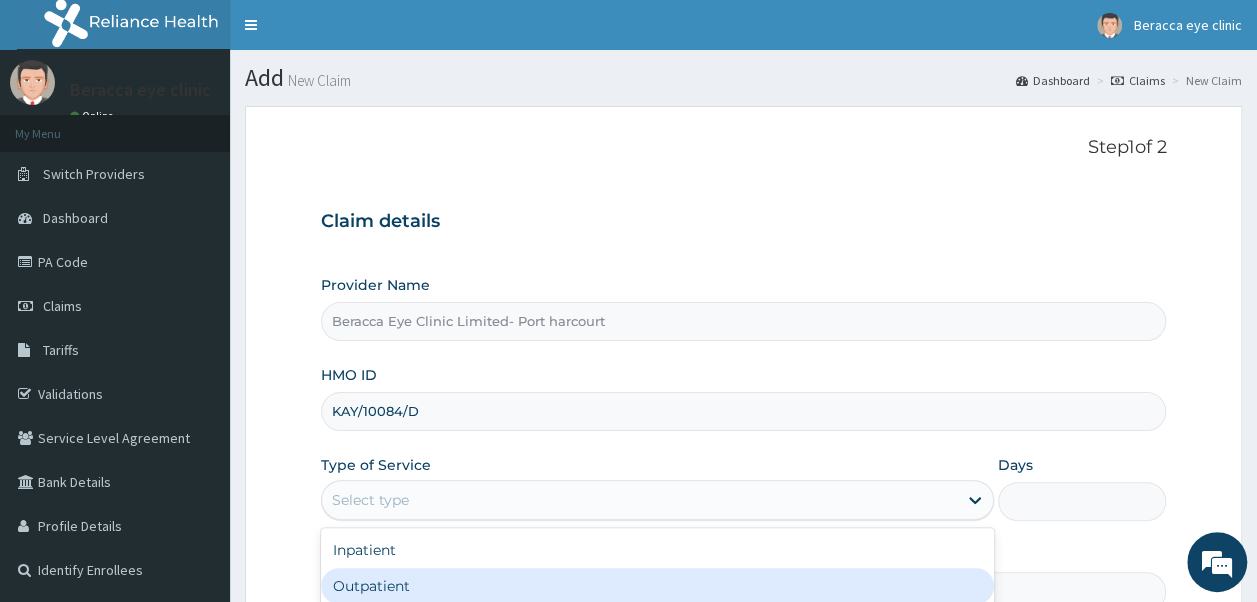 drag, startPoint x: 344, startPoint y: 592, endPoint x: 382, endPoint y: 566, distance: 46.043457 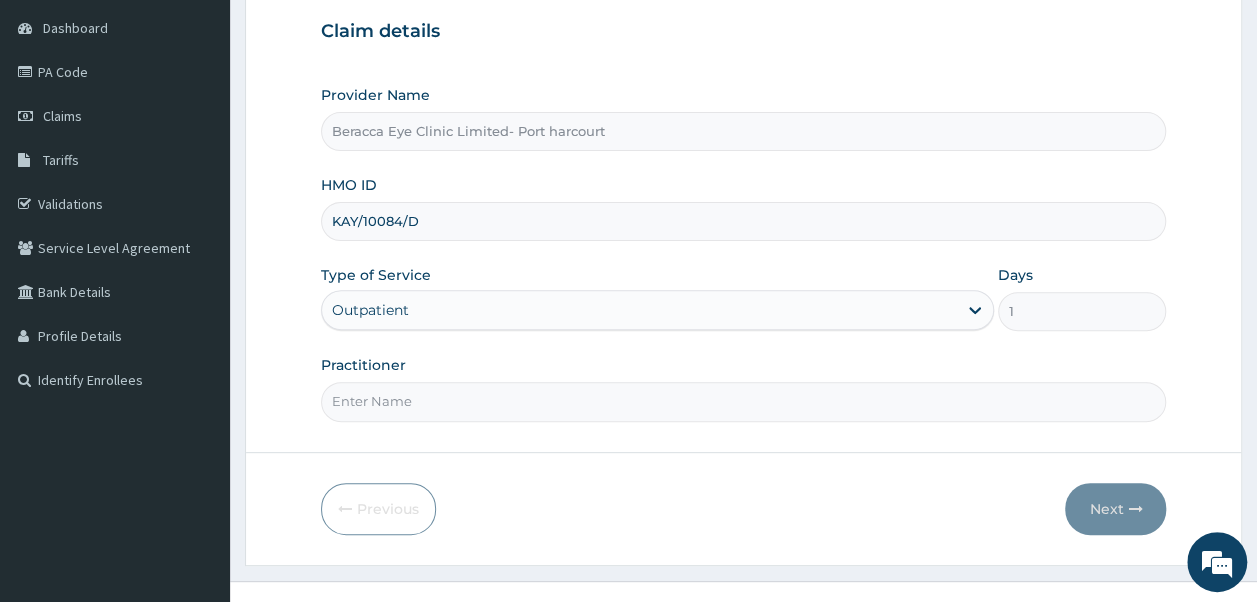 scroll, scrollTop: 216, scrollLeft: 0, axis: vertical 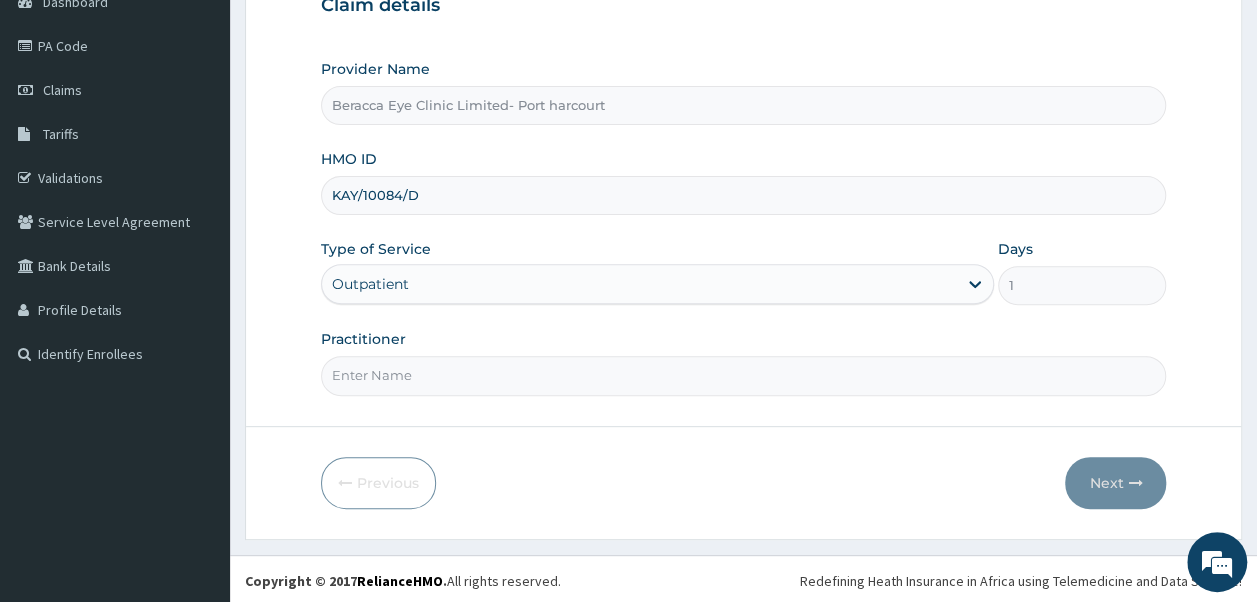 click on "Practitioner" at bounding box center [744, 375] 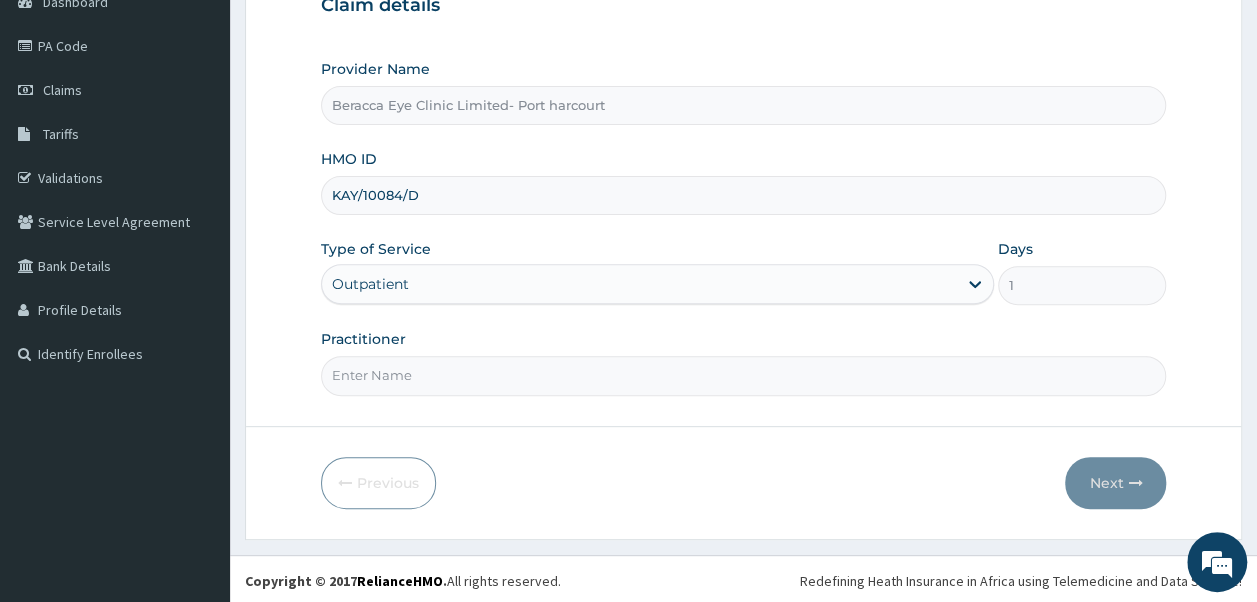 scroll, scrollTop: 0, scrollLeft: 0, axis: both 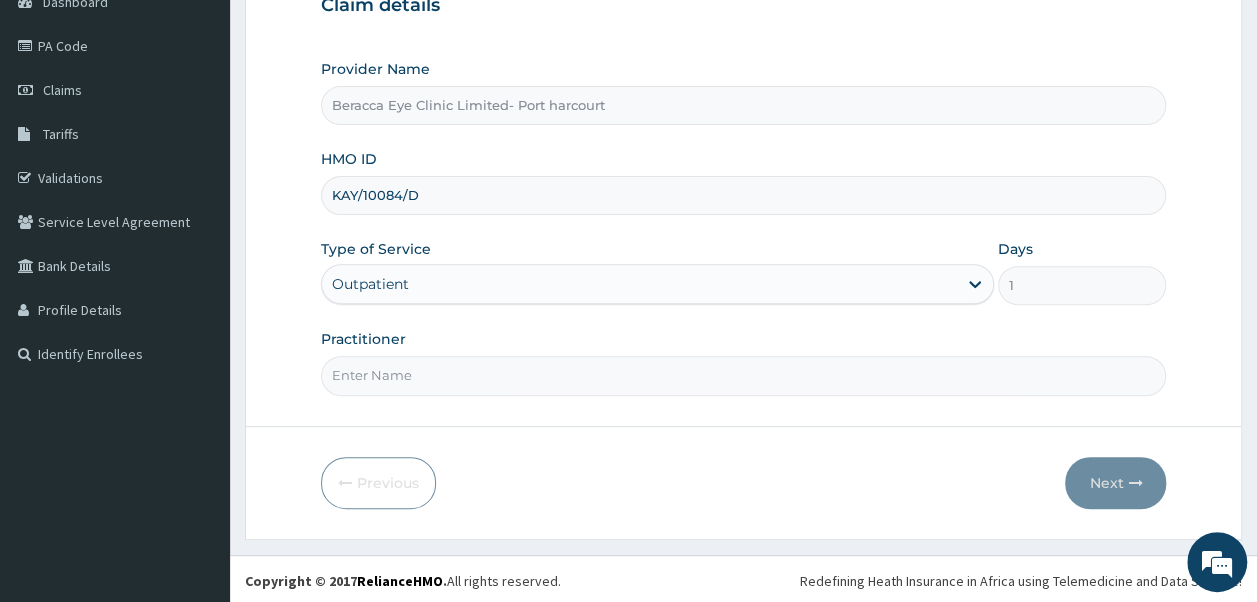 type on "DR.GAIL" 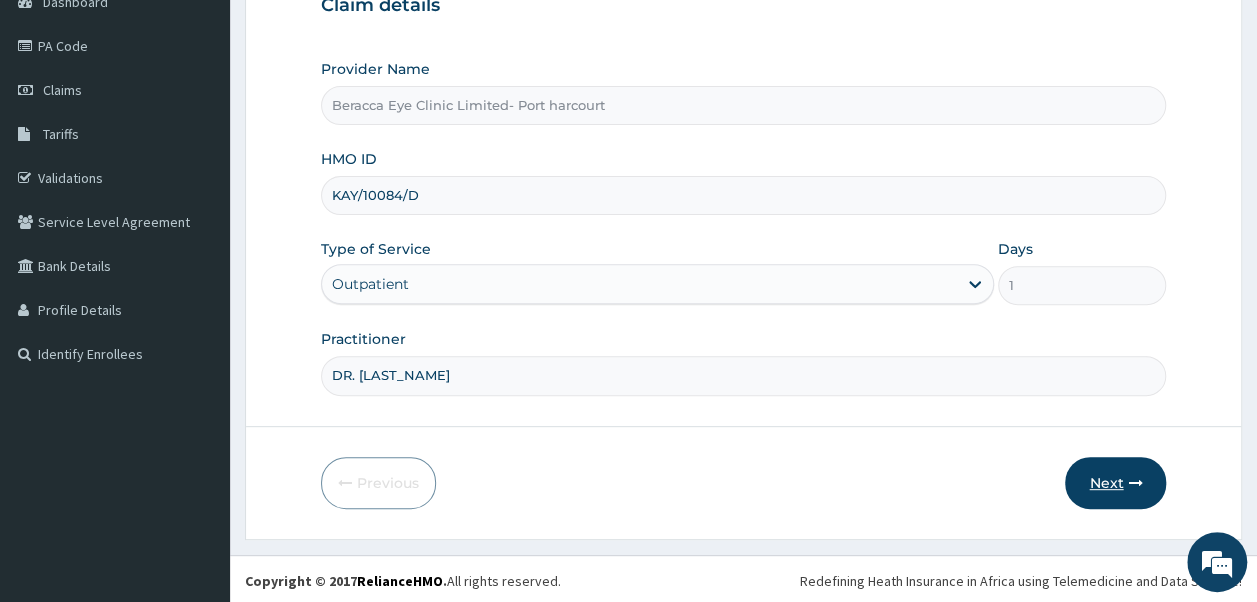click on "Next" at bounding box center (1115, 483) 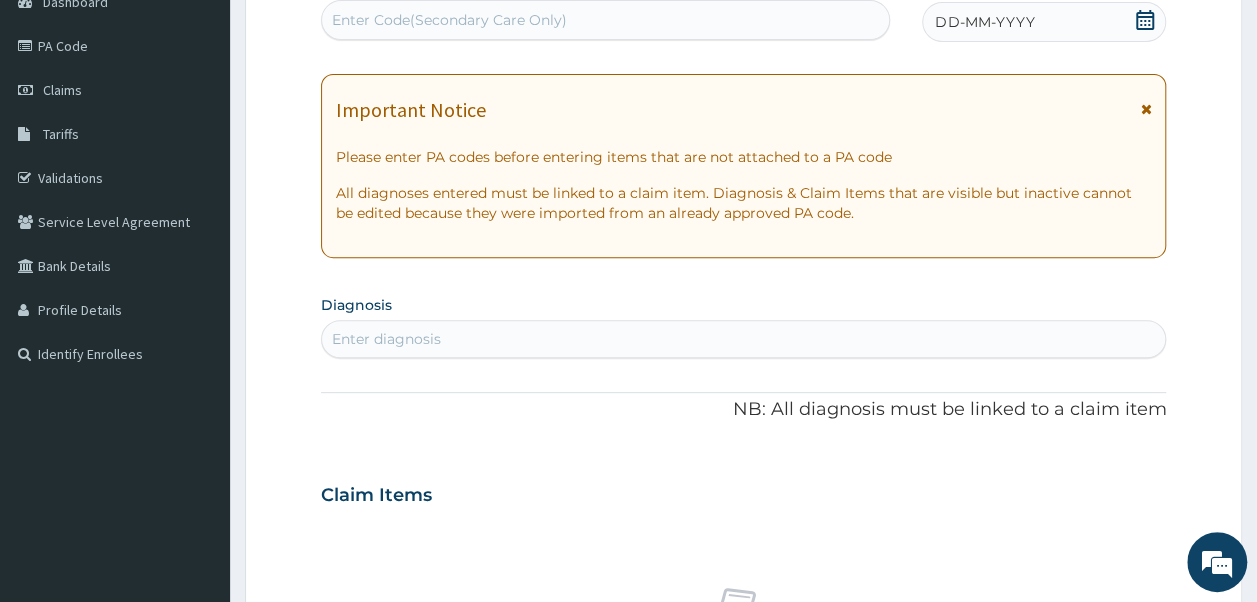 click on "Enter Code(Secondary Care Only)" at bounding box center (606, 20) 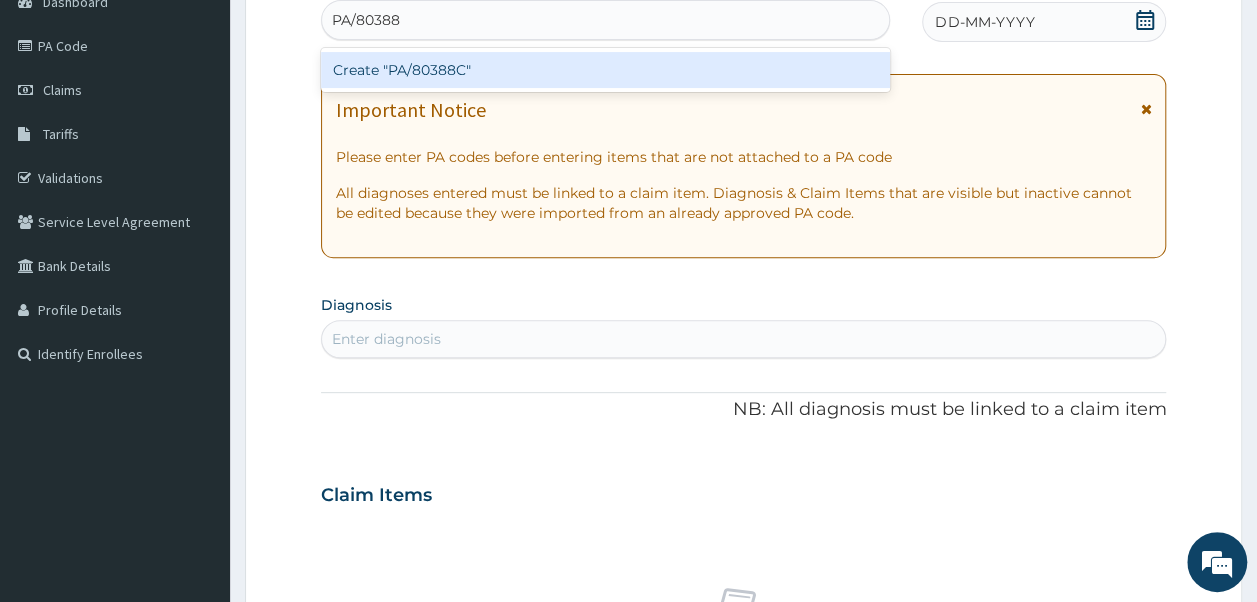 type on "PA/80388C" 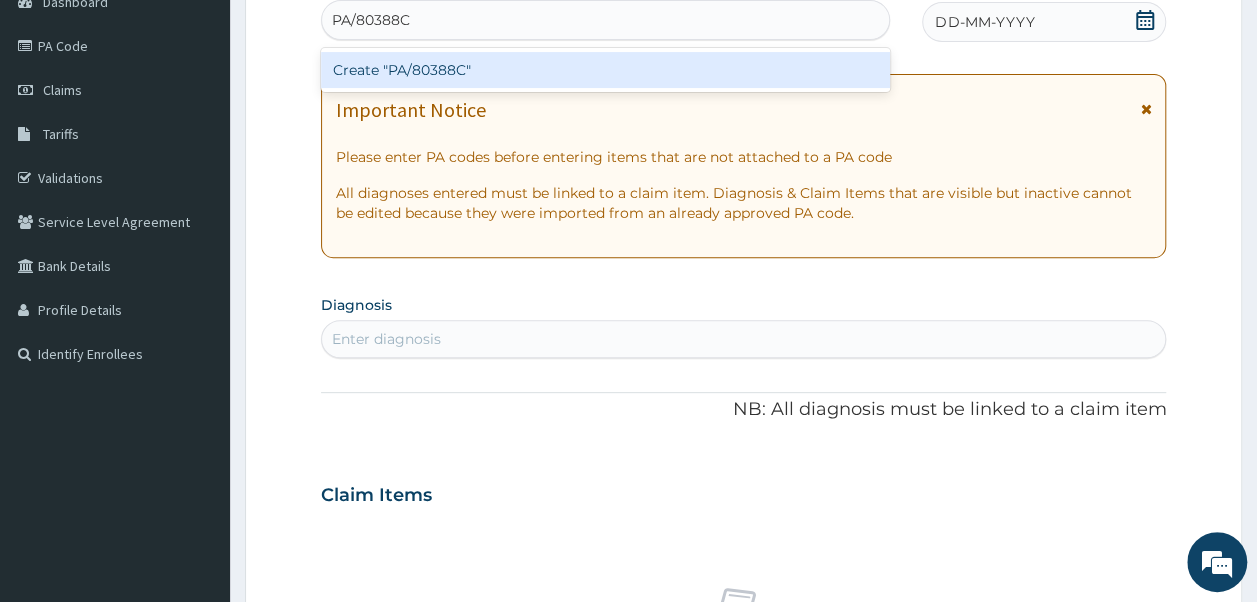 click on "Create "PA/80388C"" at bounding box center (606, 70) 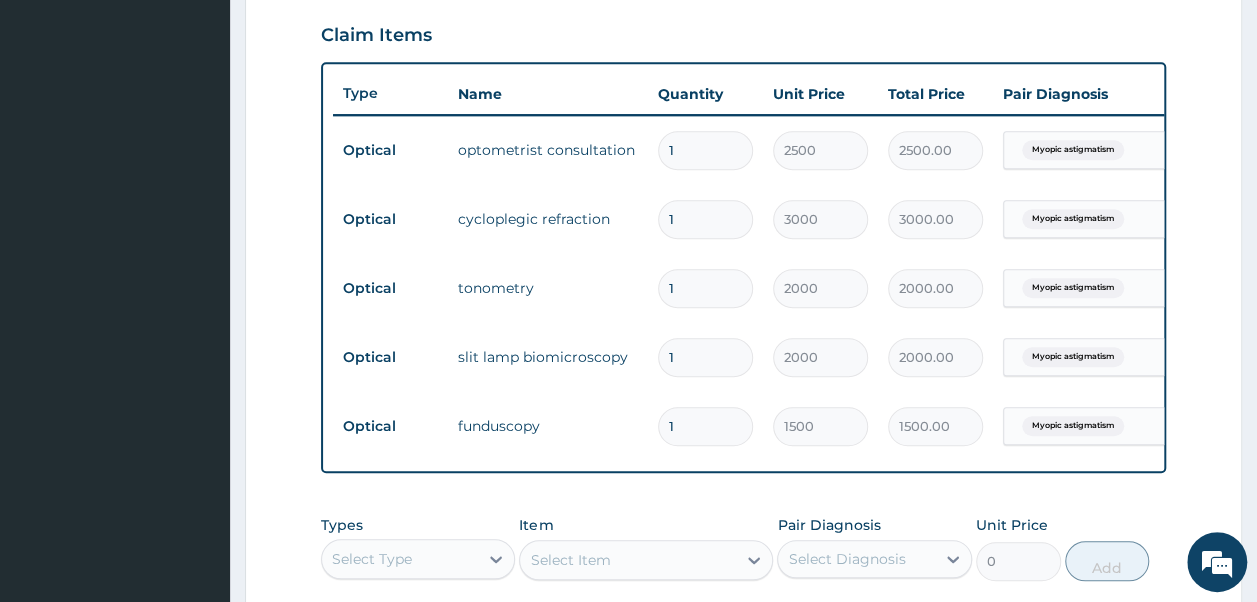 scroll, scrollTop: 1034, scrollLeft: 0, axis: vertical 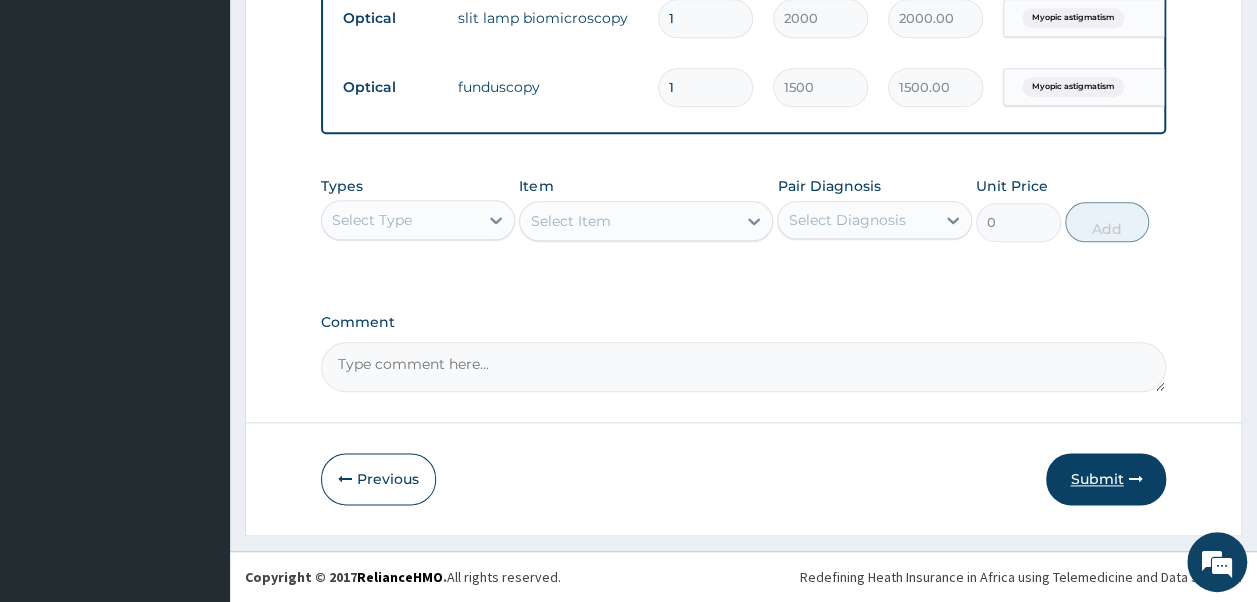 click on "Submit" at bounding box center (1106, 479) 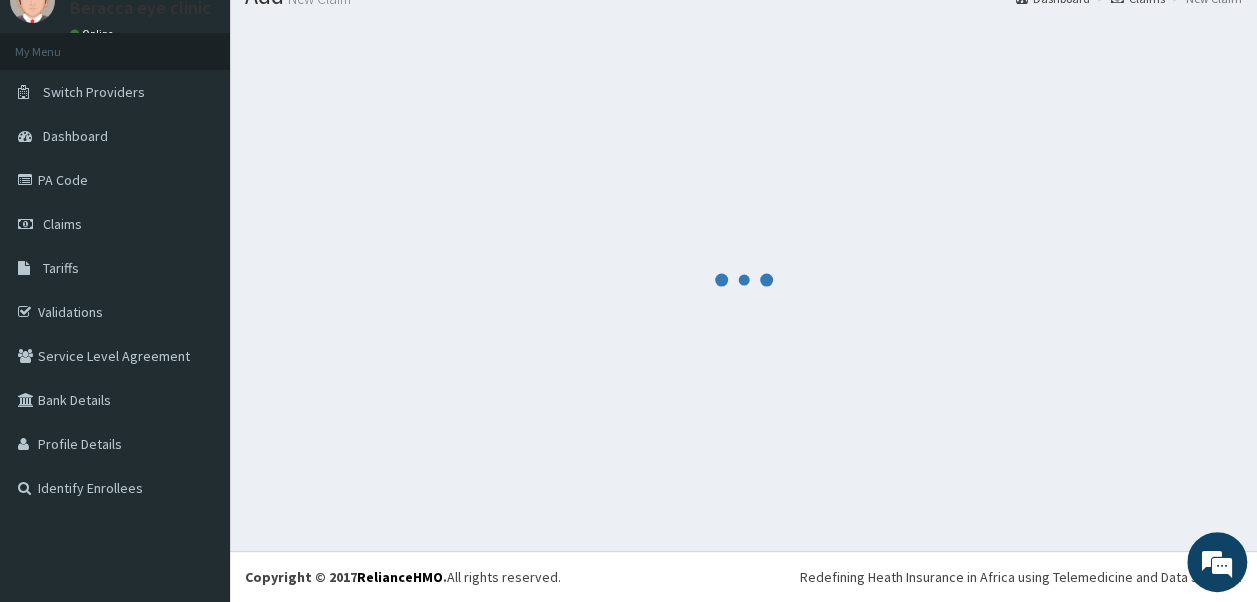 scroll, scrollTop: 1034, scrollLeft: 0, axis: vertical 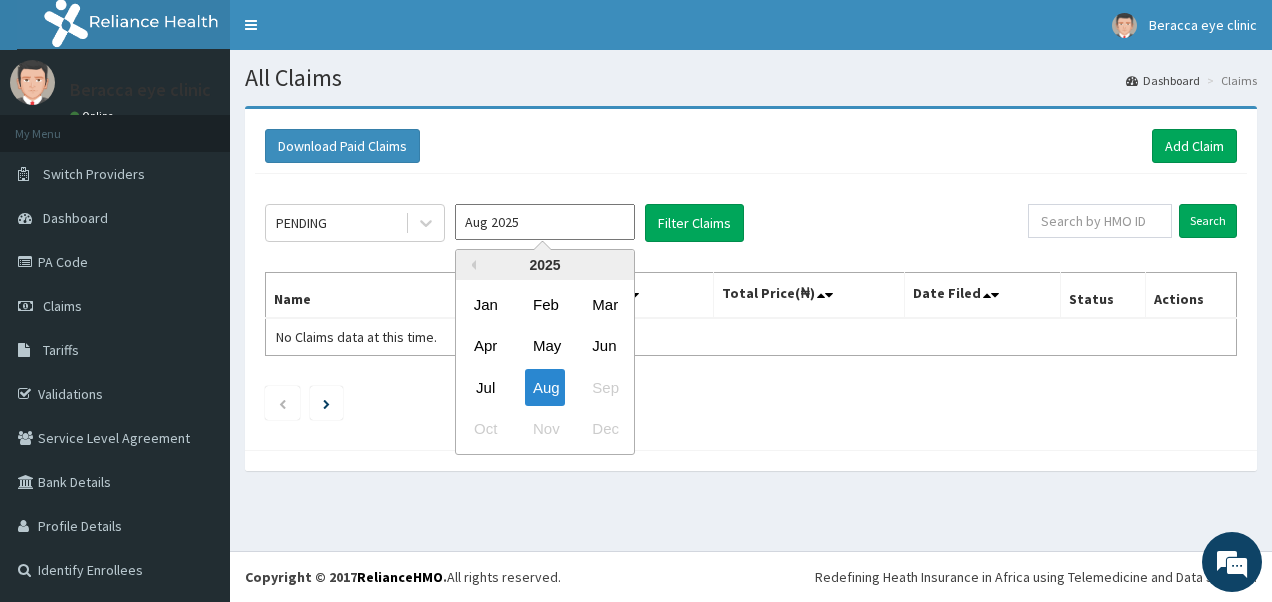 drag, startPoint x: 586, startPoint y: 226, endPoint x: 568, endPoint y: 248, distance: 28.42534 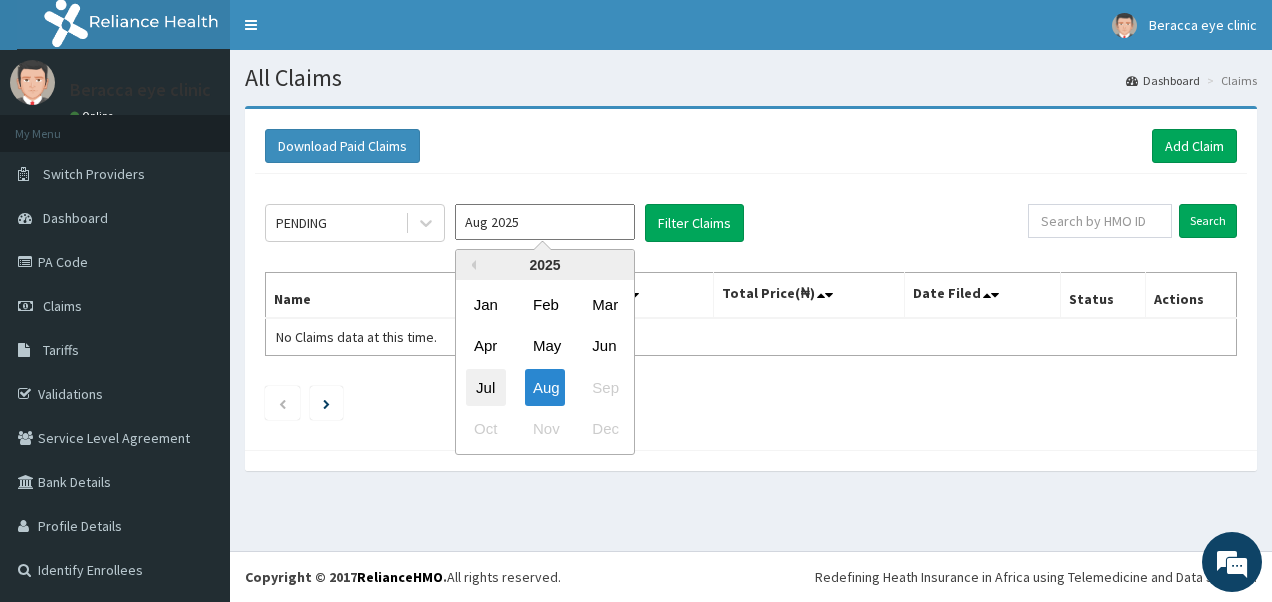 click on "Jul" at bounding box center (486, 387) 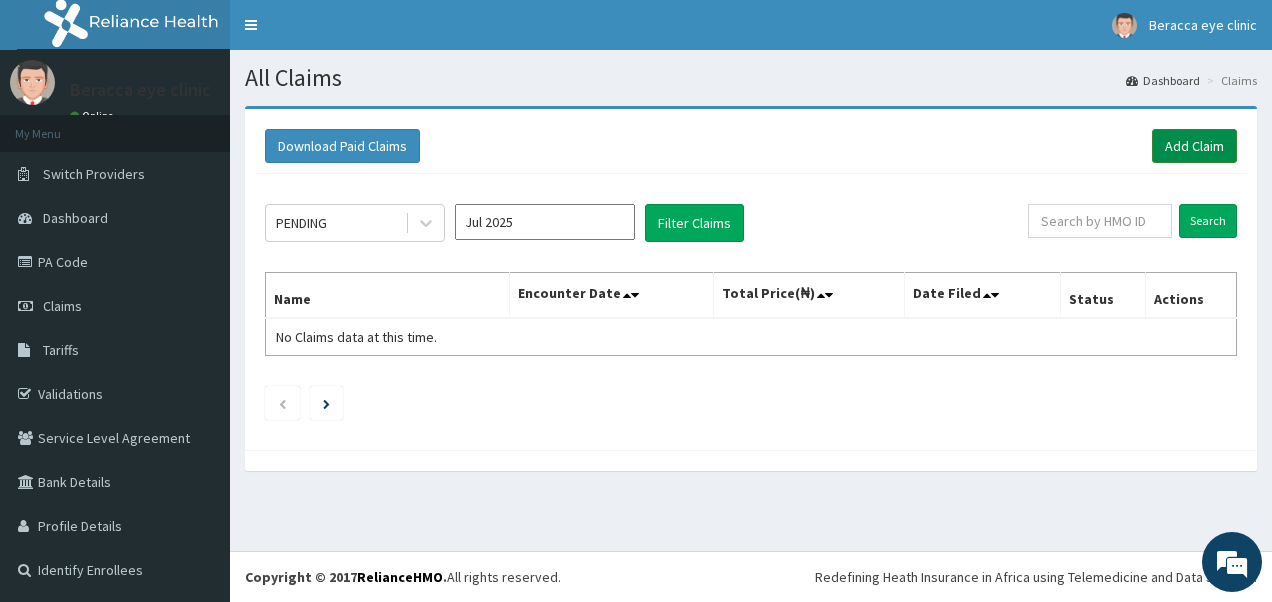 click on "Add Claim" at bounding box center (1194, 146) 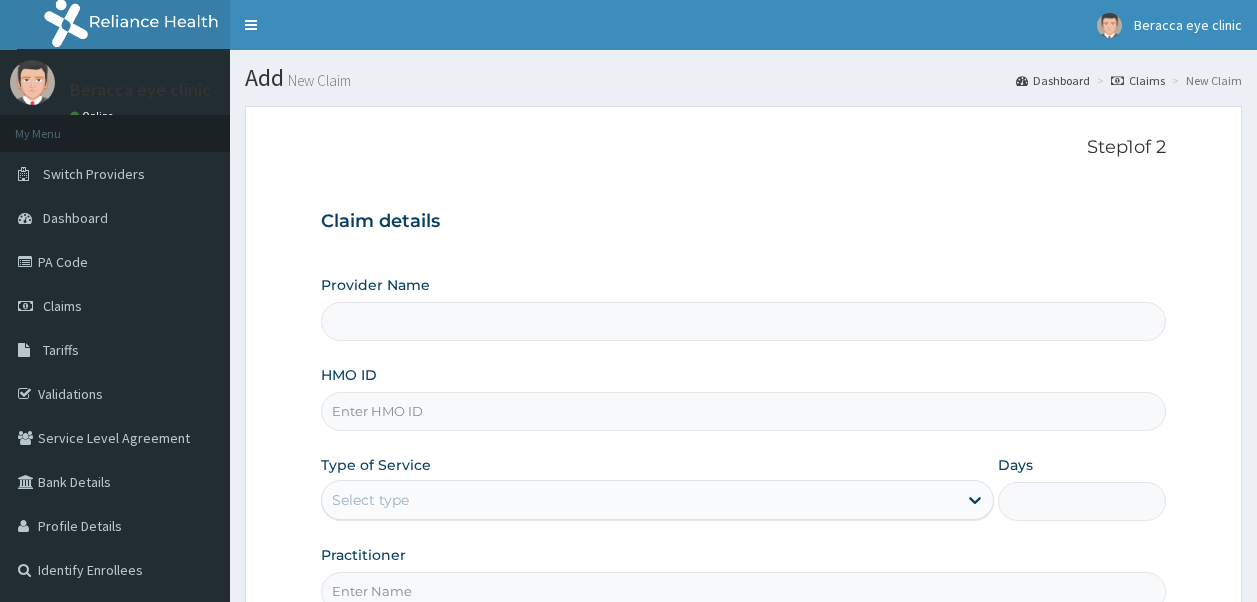scroll, scrollTop: 0, scrollLeft: 0, axis: both 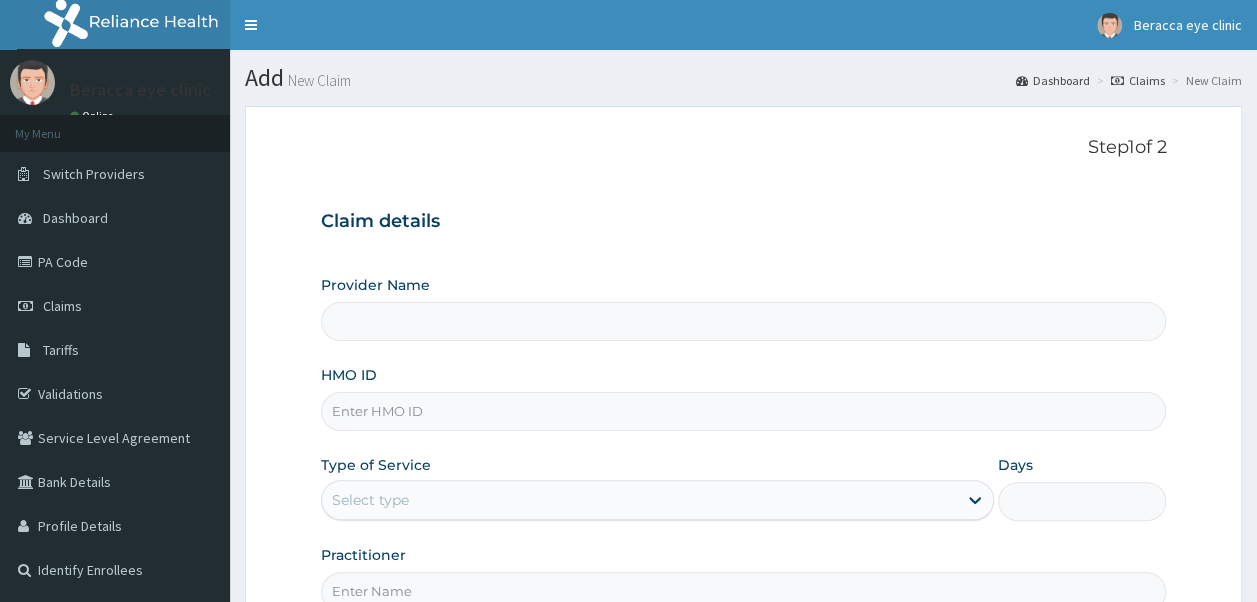 click on "HMO ID" at bounding box center (744, 411) 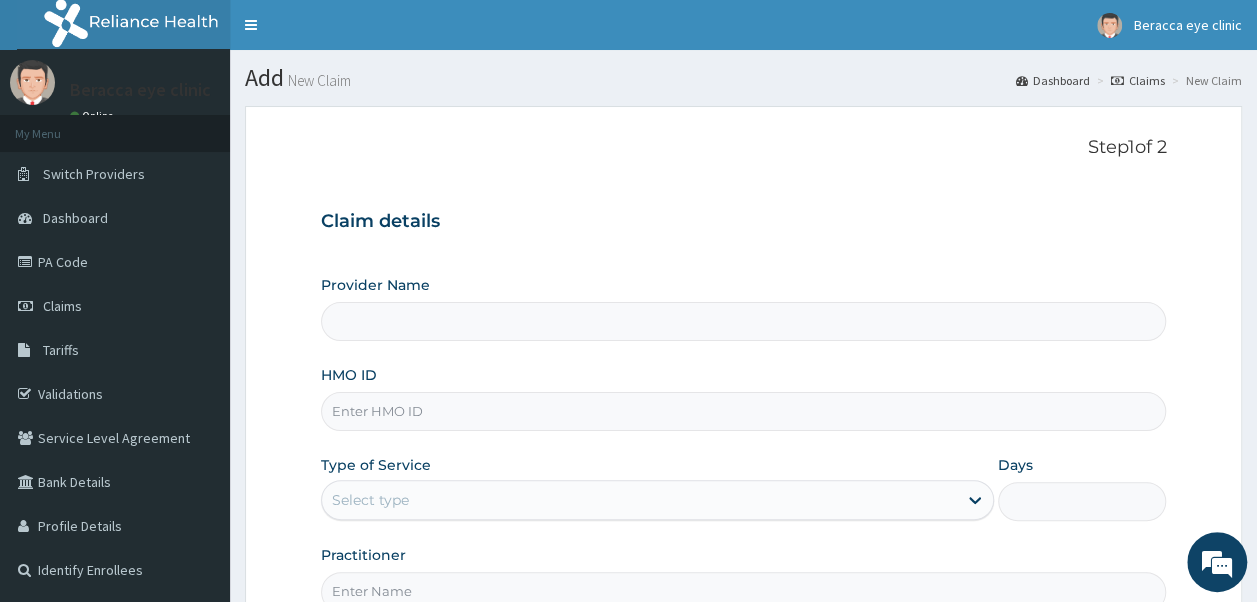 type on "Beracca Eye Clinic Limited- Port harcourt" 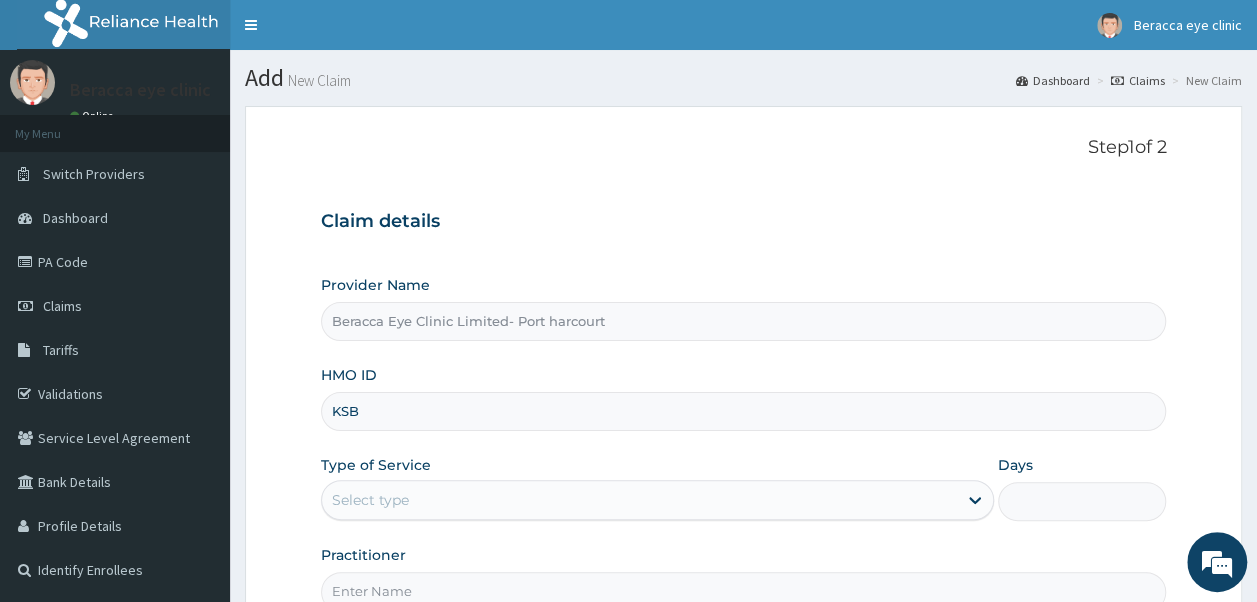 scroll, scrollTop: 0, scrollLeft: 0, axis: both 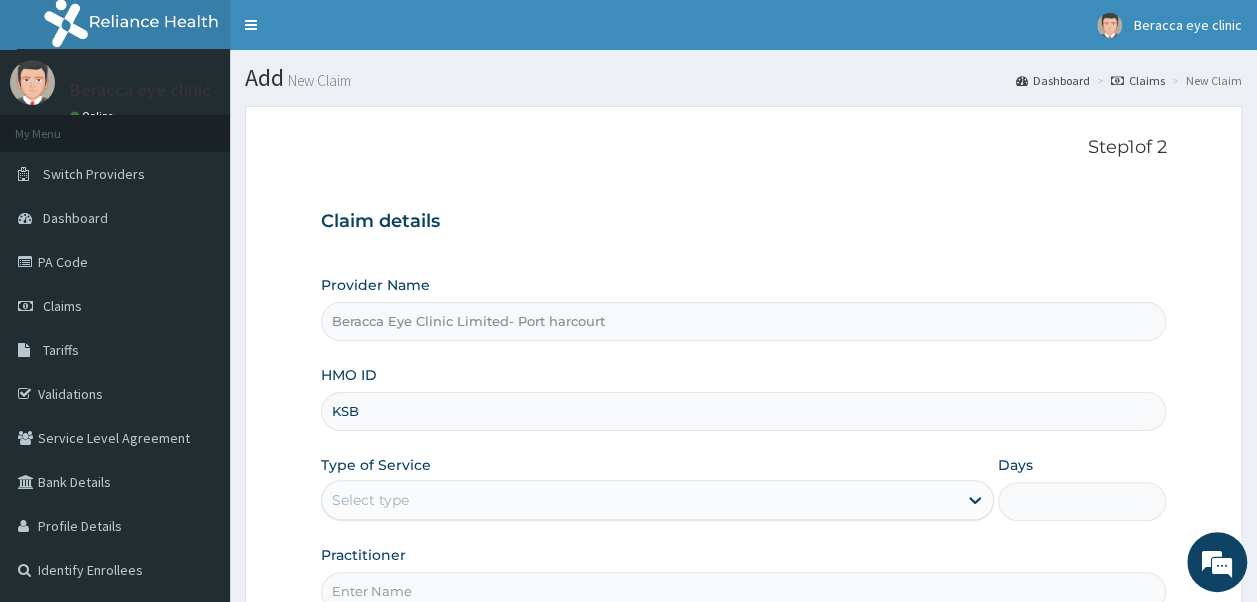 type on "KSB/10906/B" 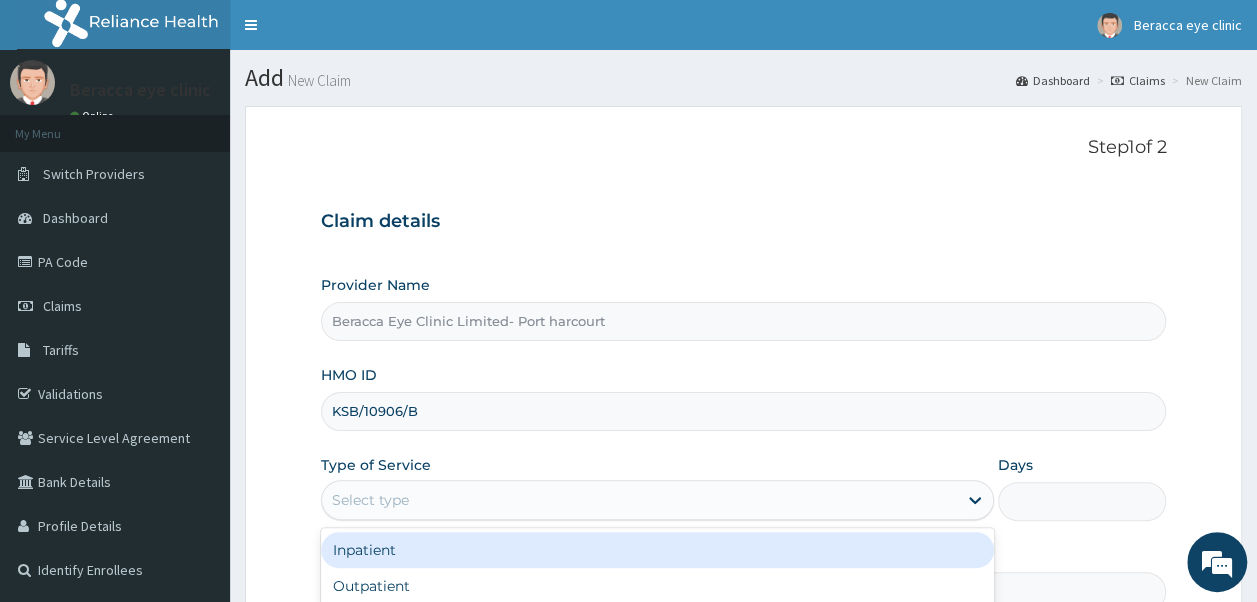 click on "Select type" at bounding box center [639, 500] 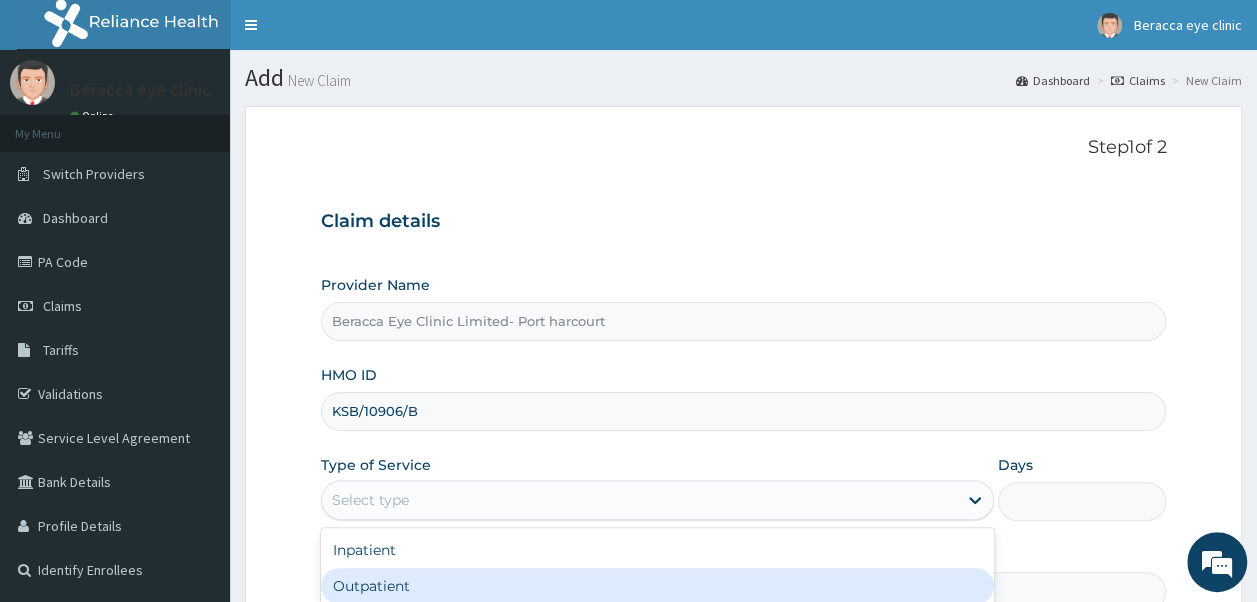 click on "Outpatient" at bounding box center [657, 586] 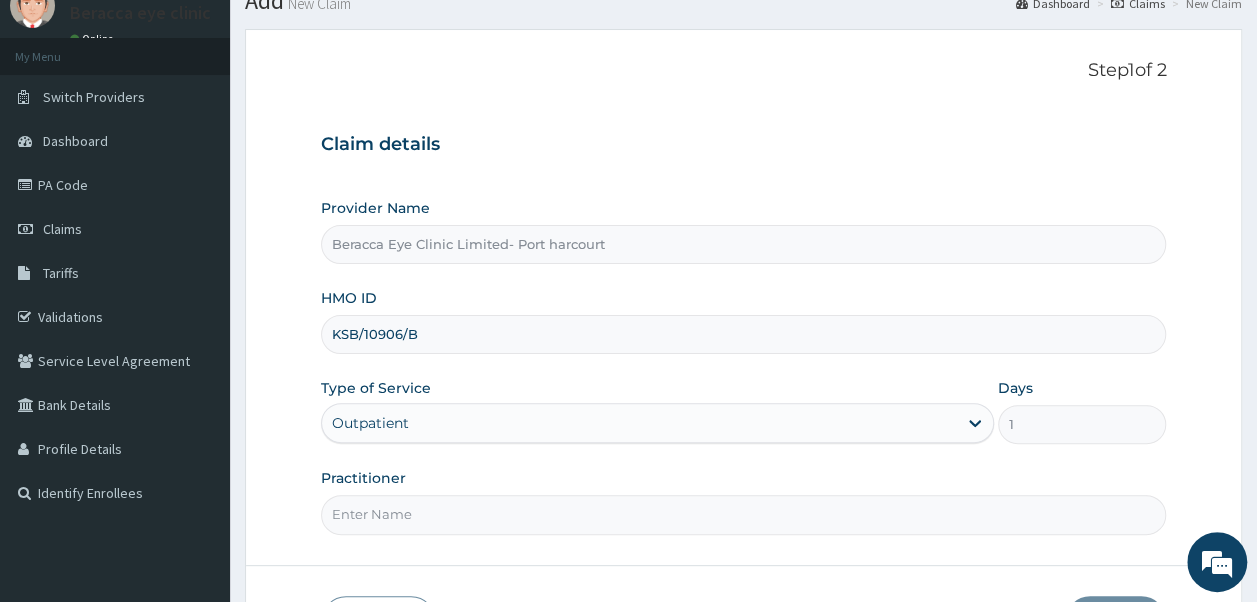 scroll, scrollTop: 200, scrollLeft: 0, axis: vertical 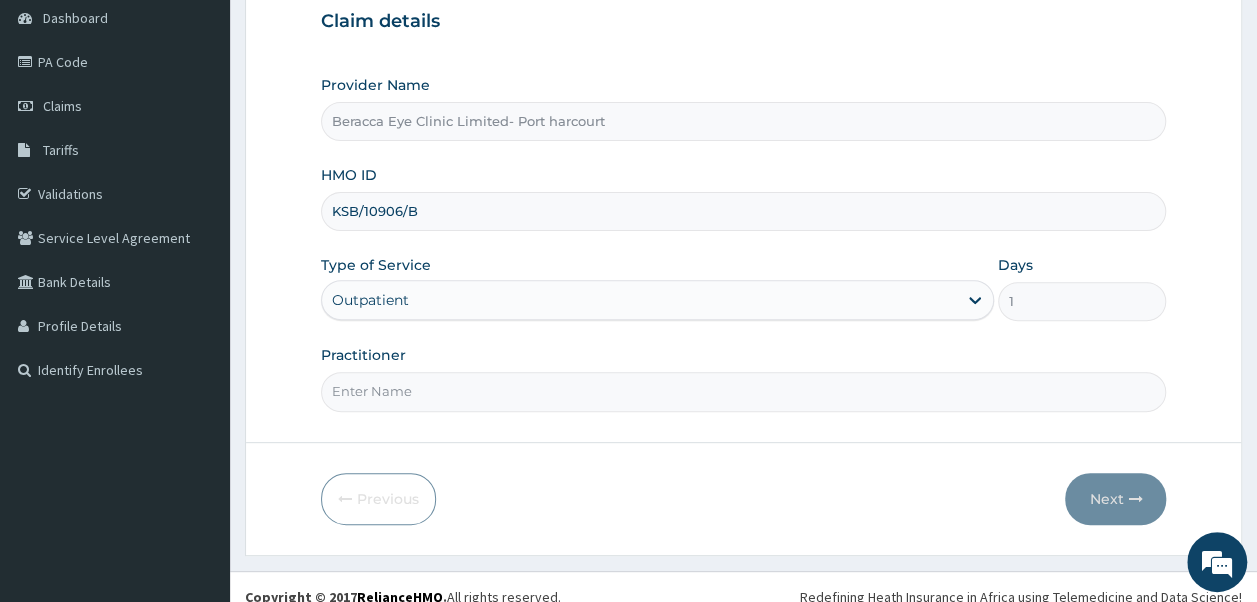 click on "Practitioner" at bounding box center [744, 391] 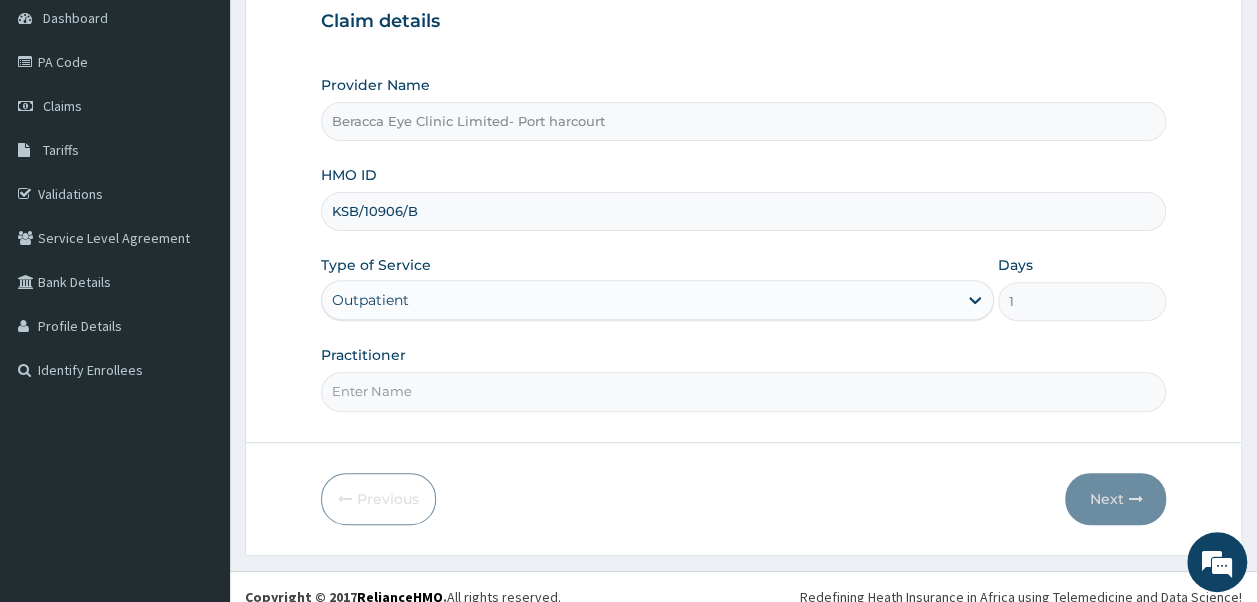 type on "DR.[LAST]" 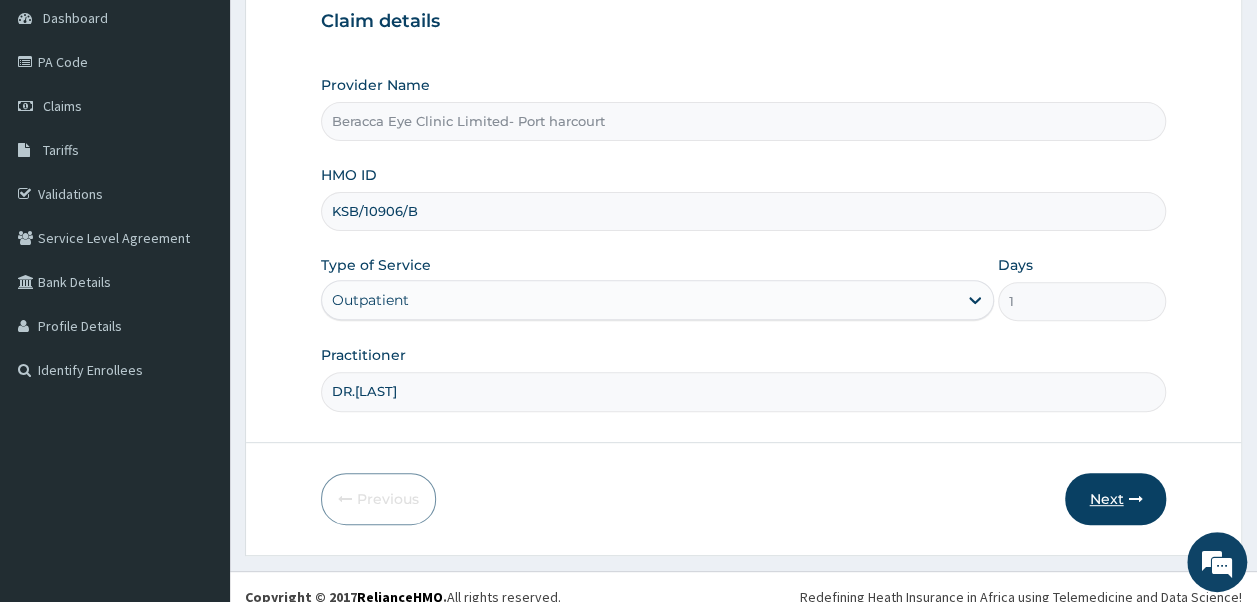 click on "Next" at bounding box center [1115, 499] 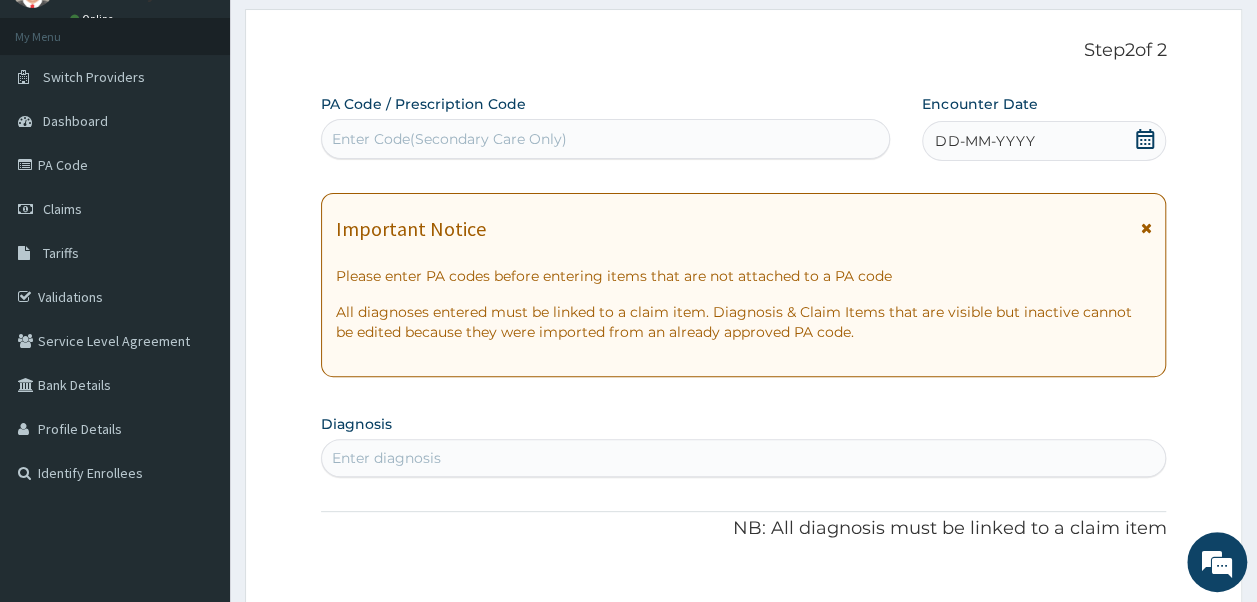 scroll, scrollTop: 0, scrollLeft: 0, axis: both 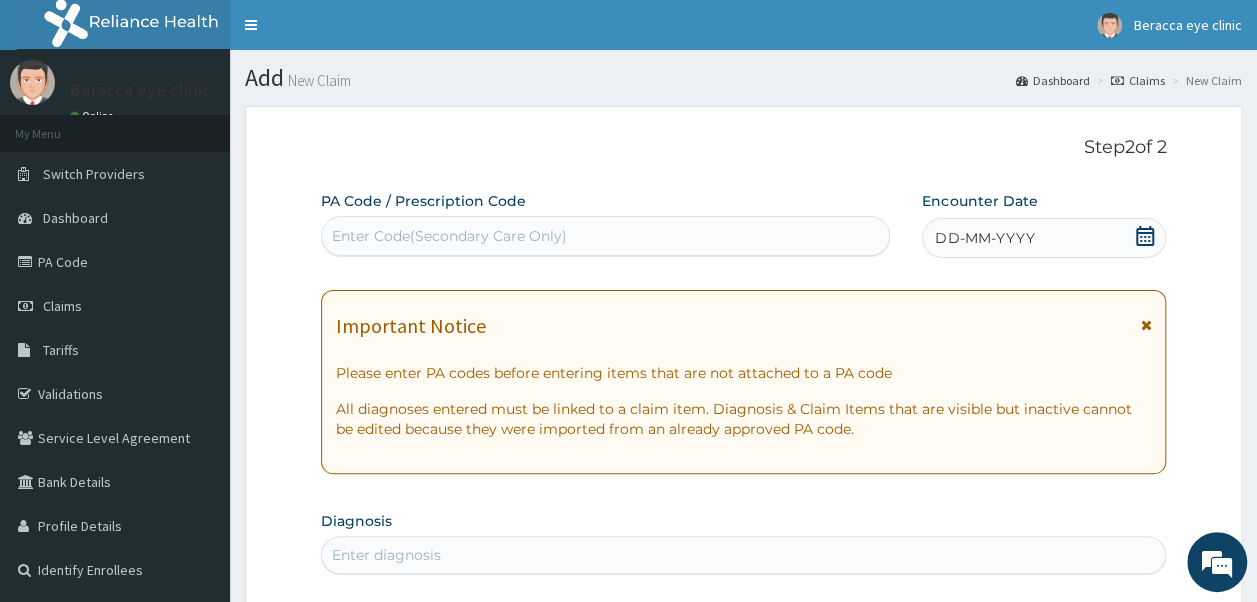 click on "Enter Code(Secondary Care Only)" at bounding box center [449, 236] 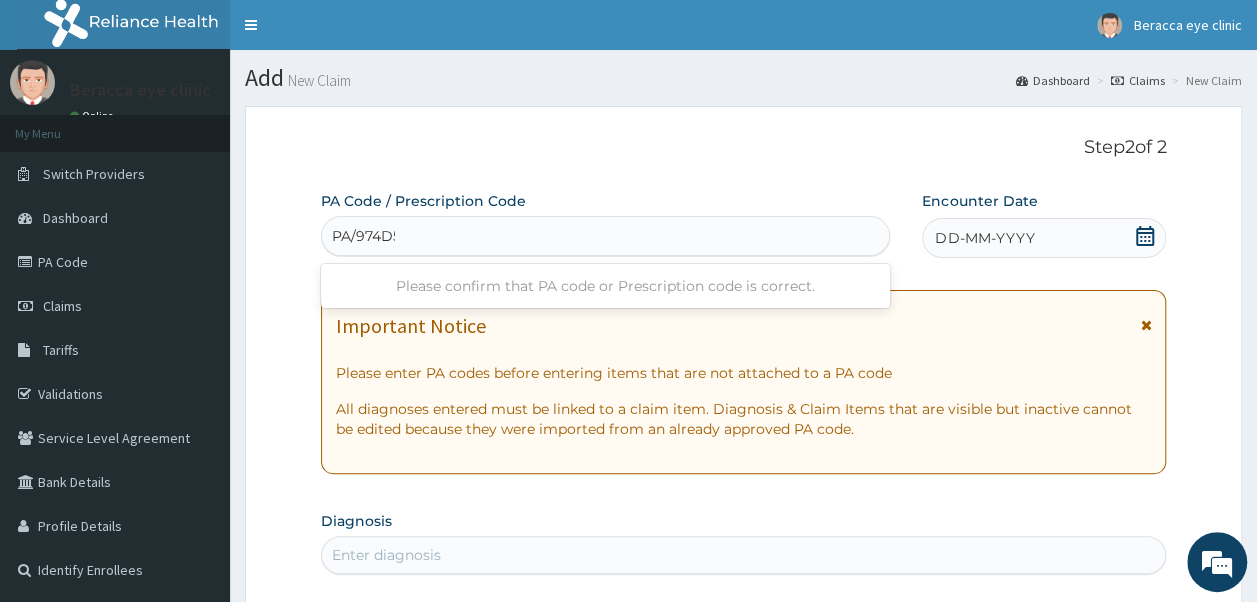 type on "PA/974D55" 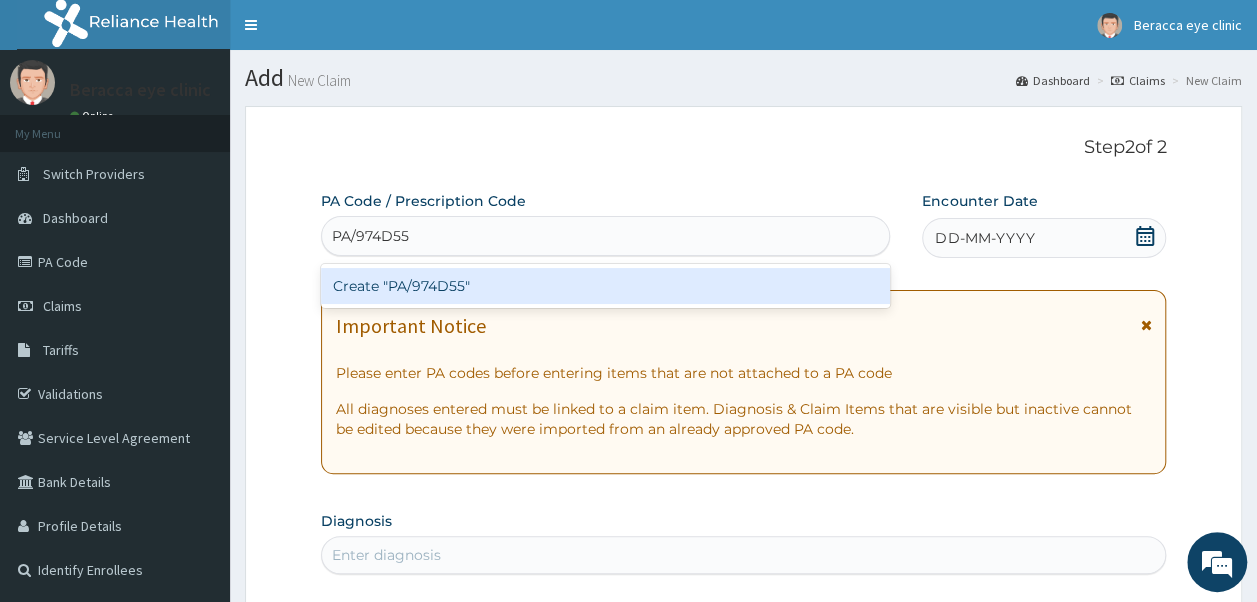 click on "Create "PA/974D55"" at bounding box center [606, 286] 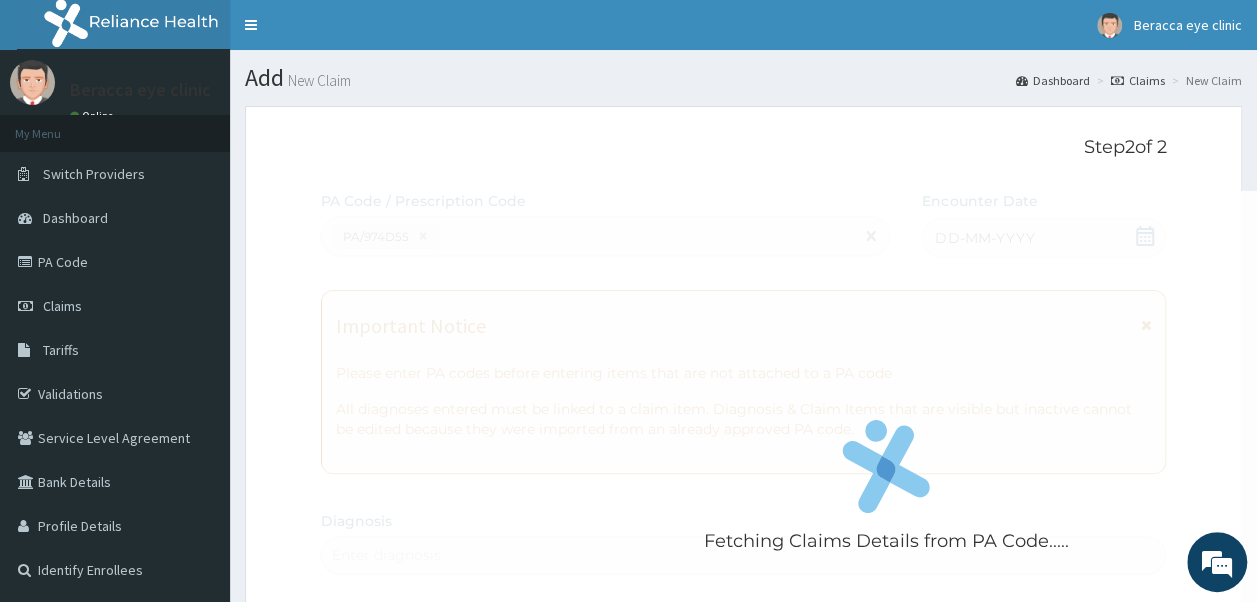 scroll, scrollTop: 530, scrollLeft: 0, axis: vertical 